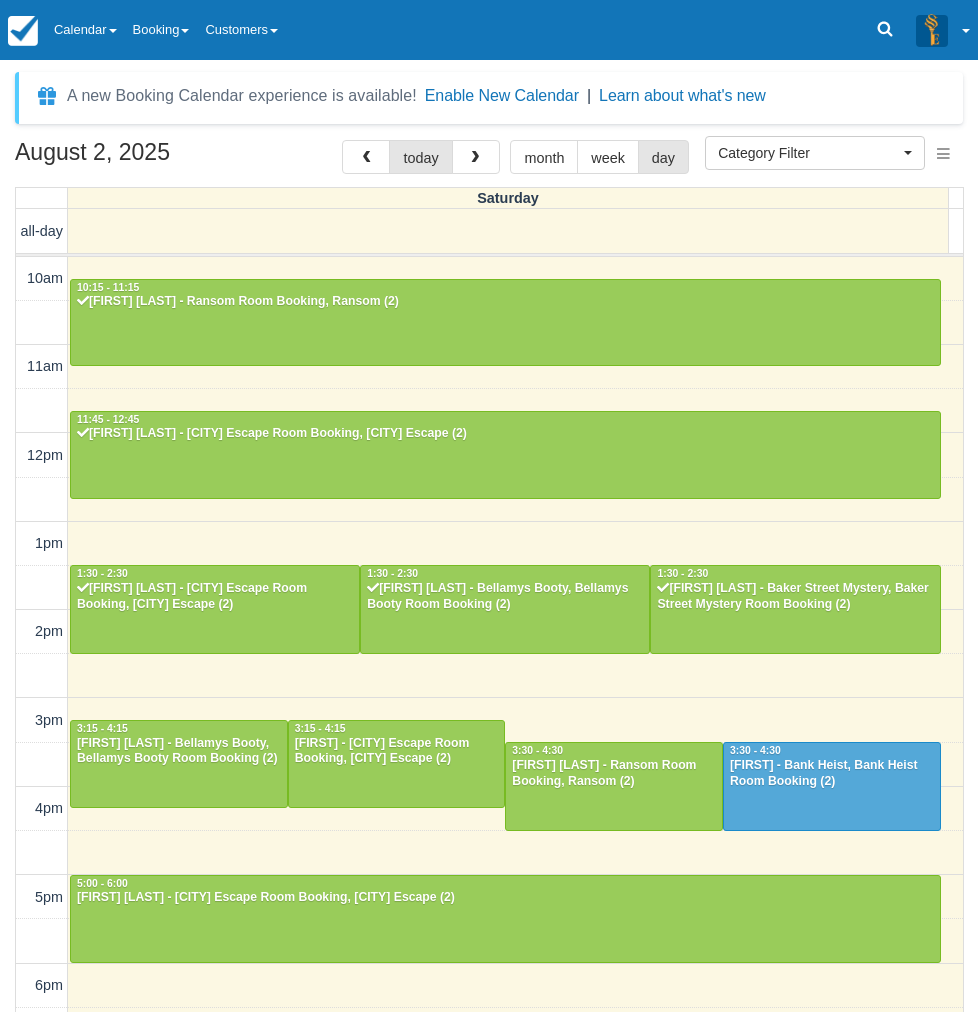 select 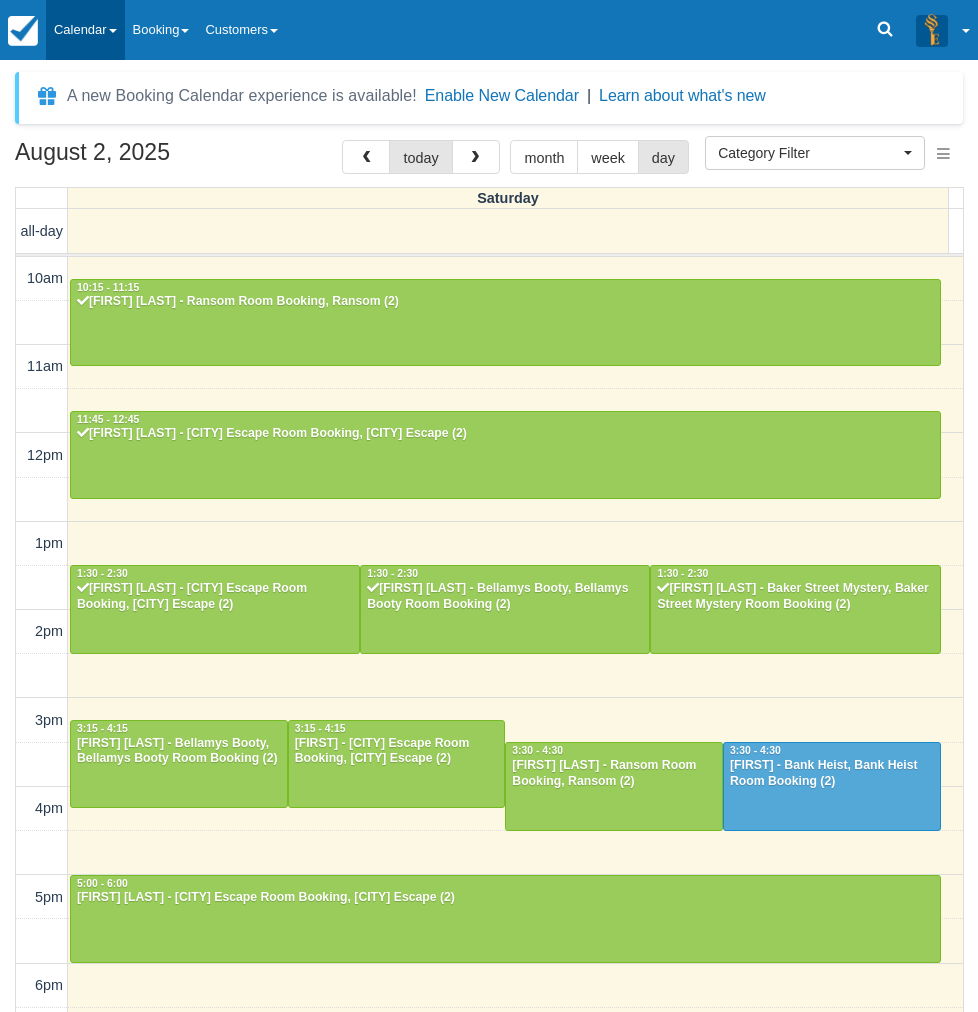 click on "Calendar" at bounding box center (85, 30) 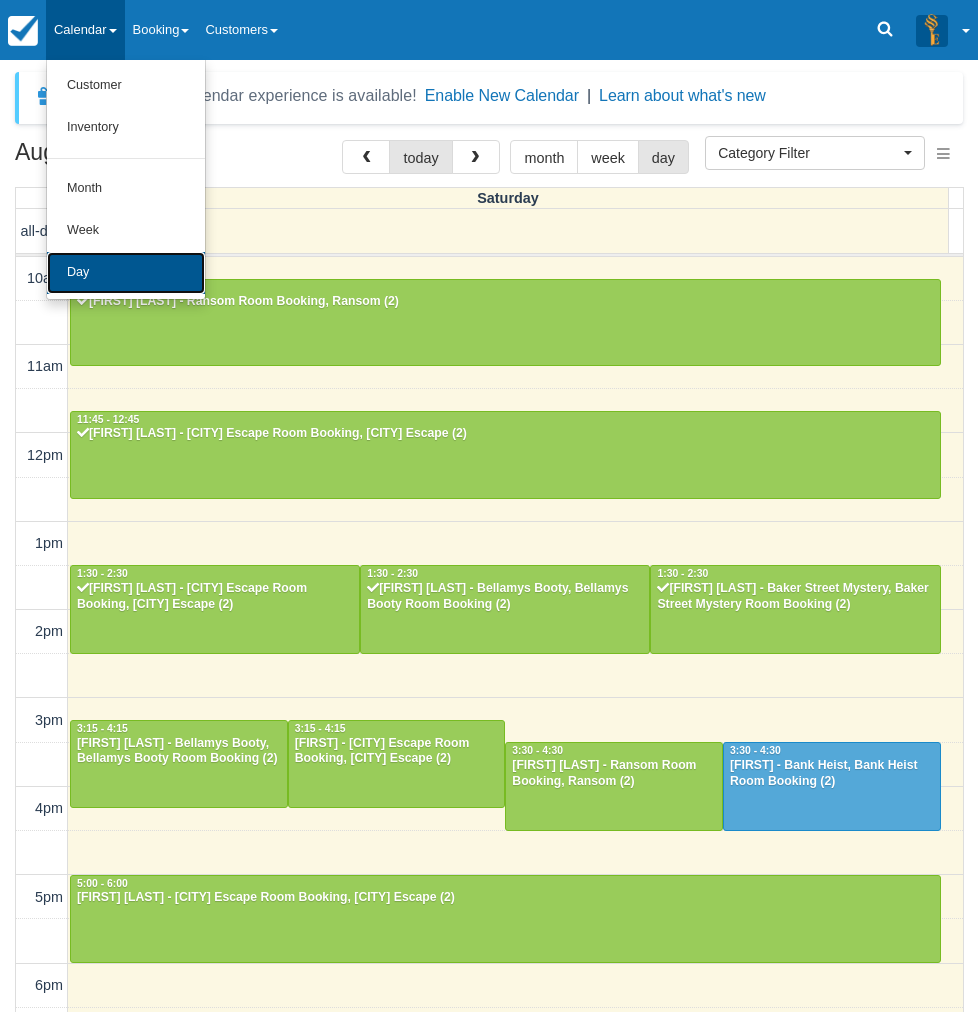click on "Day" at bounding box center (126, 273) 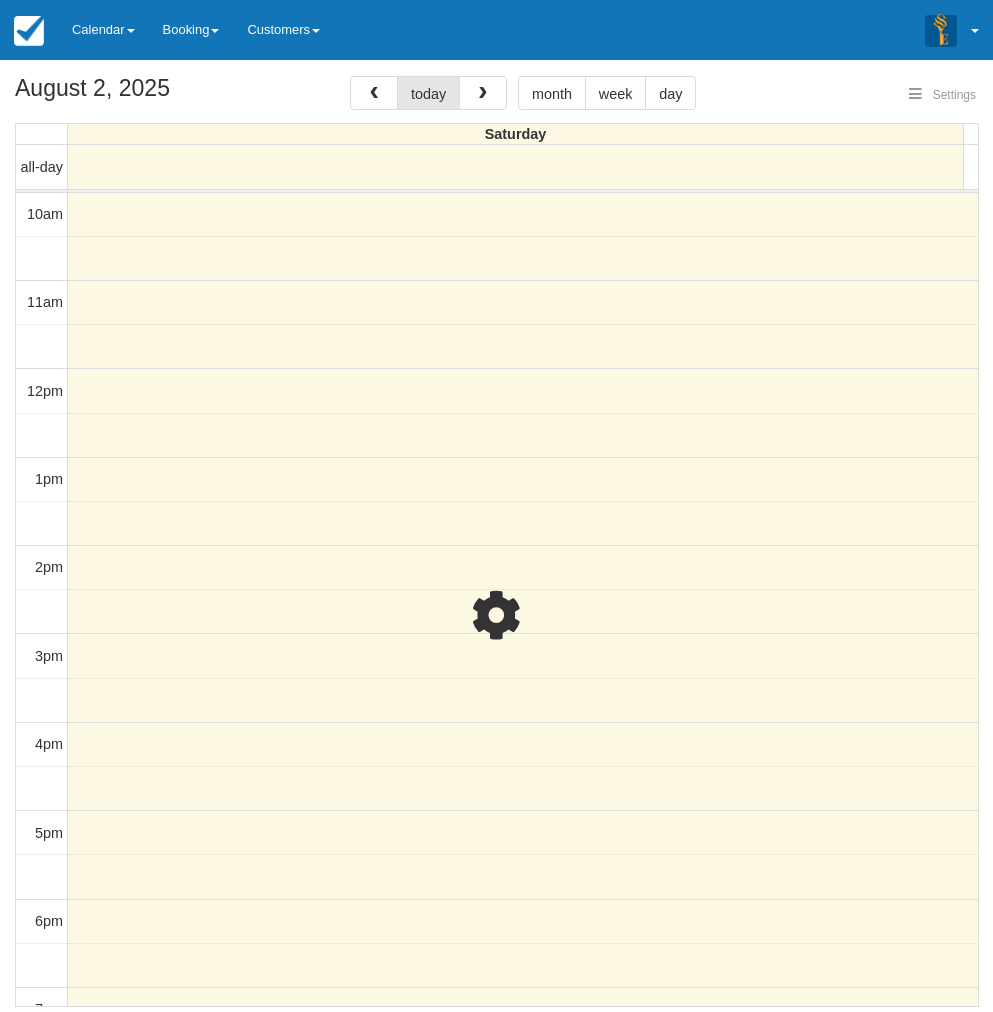 select 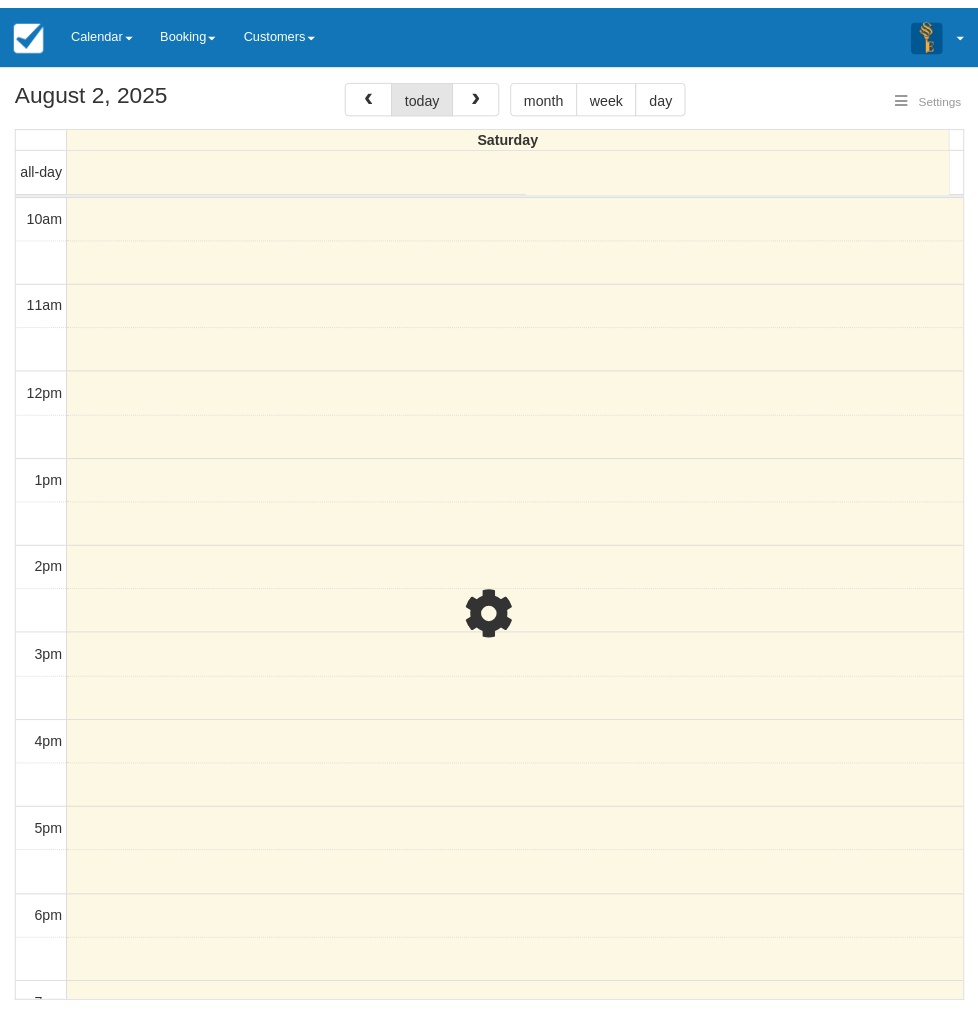 scroll, scrollTop: 291, scrollLeft: 0, axis: vertical 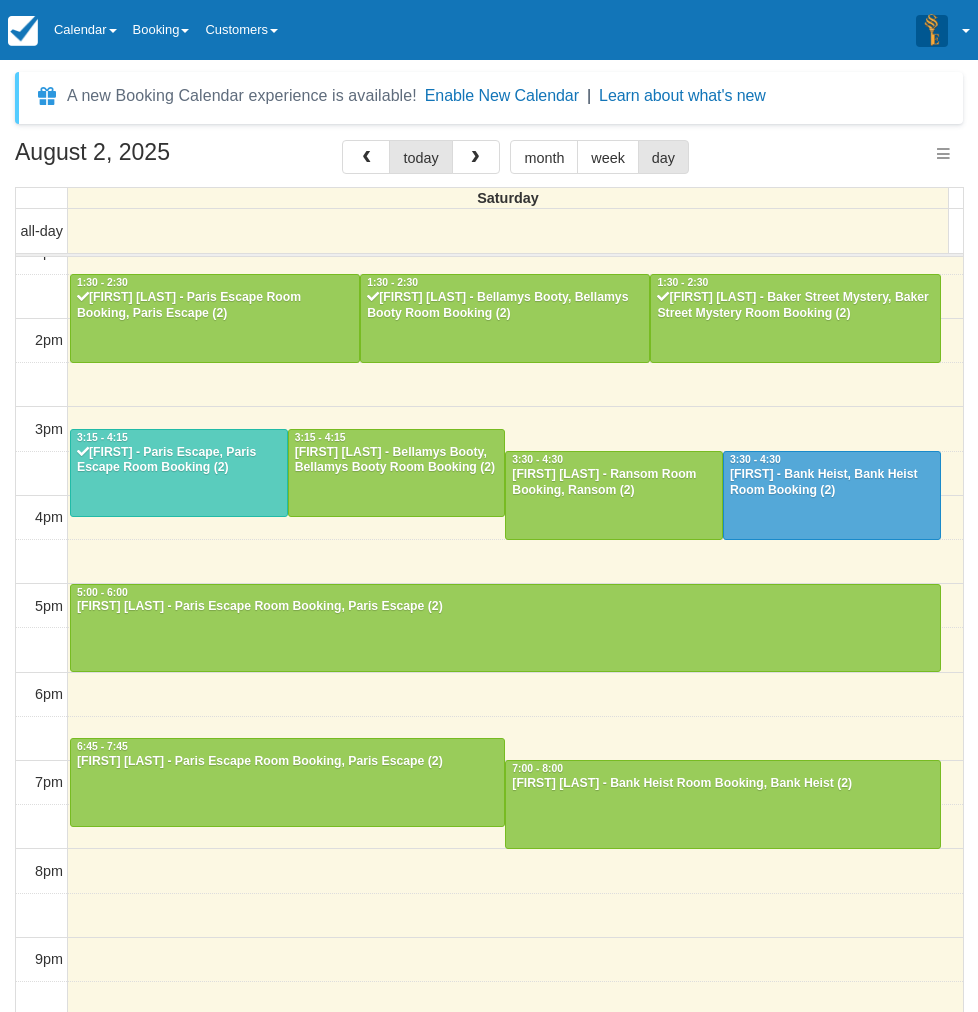 select 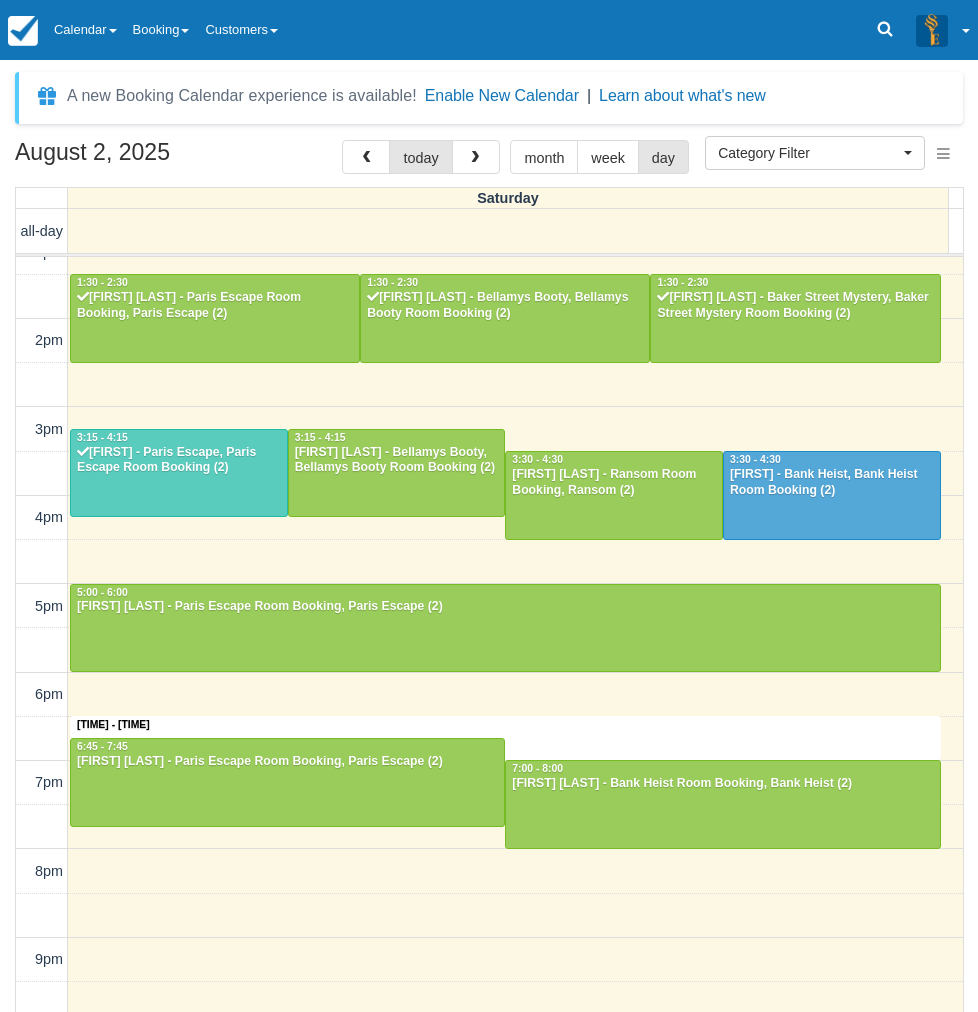 click on "[TIME] - [TIME] [FIRST] [LAST] - Ransom Room Booking, Ransom (2) [TIME] - [TIME] [FIRST] [LAST] - Paris Escape Room Booking, Paris Escape (2) [TIME] - [TIME] [FIRST] [LAST] - Paris Escape Room Booking, Paris Escape (2) [TIME] - [TIME] [FIRST] [LAST] - Bellamys Booty, Bellamys Booty Room Booking (2) [TIME] - [TIME] [FIRST] [LAST] - Baker Street Mystery, Baker Street Mystery Room Booking (2) [TIME] - [TIME] [FIRST] - Paris Escape, Paris Escape Room Booking (2) [TIME] - [TIME] [FIRST] [LAST] - Bellamys Booty, Bellamys Booty Room Booking (2) [TIME] - [TIME] [FIRST] [LAST] - Ransom Room Booking, Ransom (2) [TIME] - [TIME] [FIRST] - Bank Heist, Bank Heist Room Booking (2) [TIME] - [TIME] [FIRST] [LAST] - Paris Escape Room Booking, Paris Escape (2) [TIME] - [TIME] [FIRST] [LAST] - Paris Escape Room Booking, Paris Escape (2) [TIME] - [TIME] [FIRST] [LAST] - Bank Heist Room Booking, Bank Heist (2)" at bounding box center (489, 518) 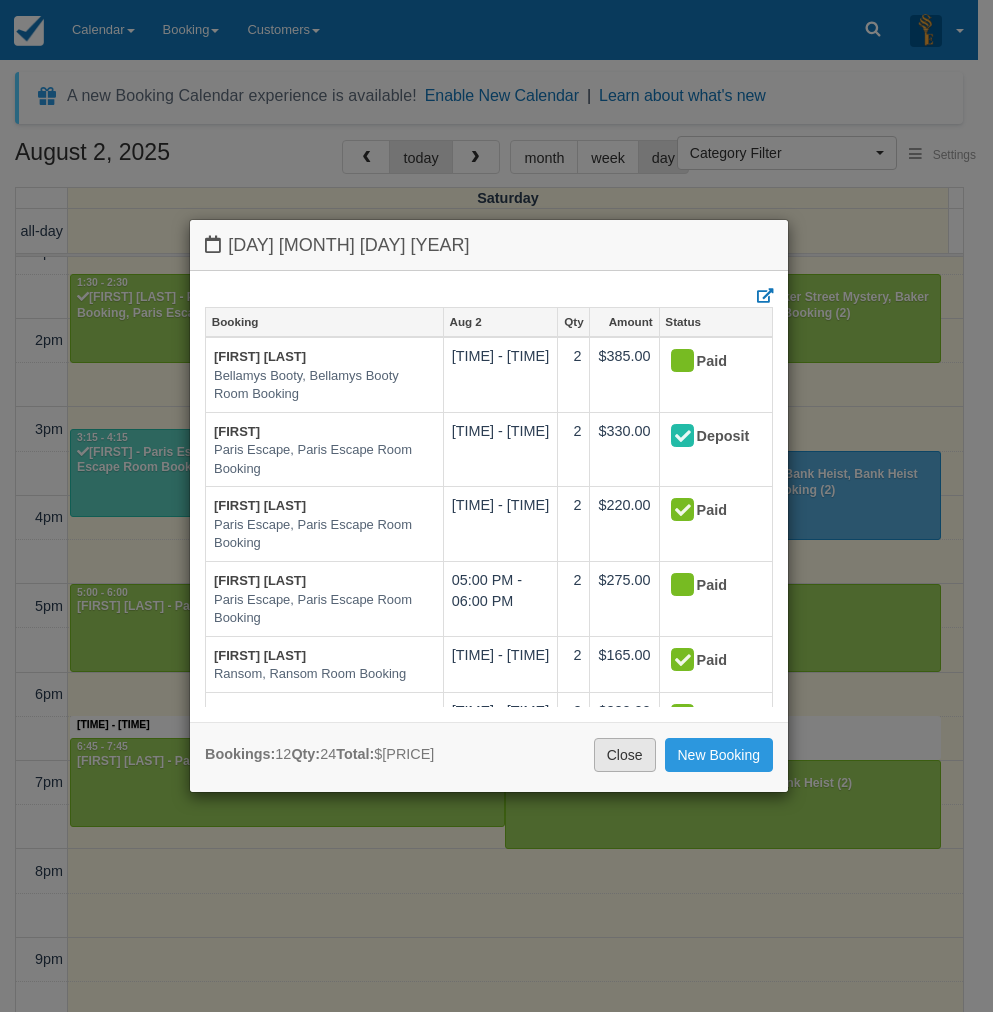 click on "Close" at bounding box center [625, 755] 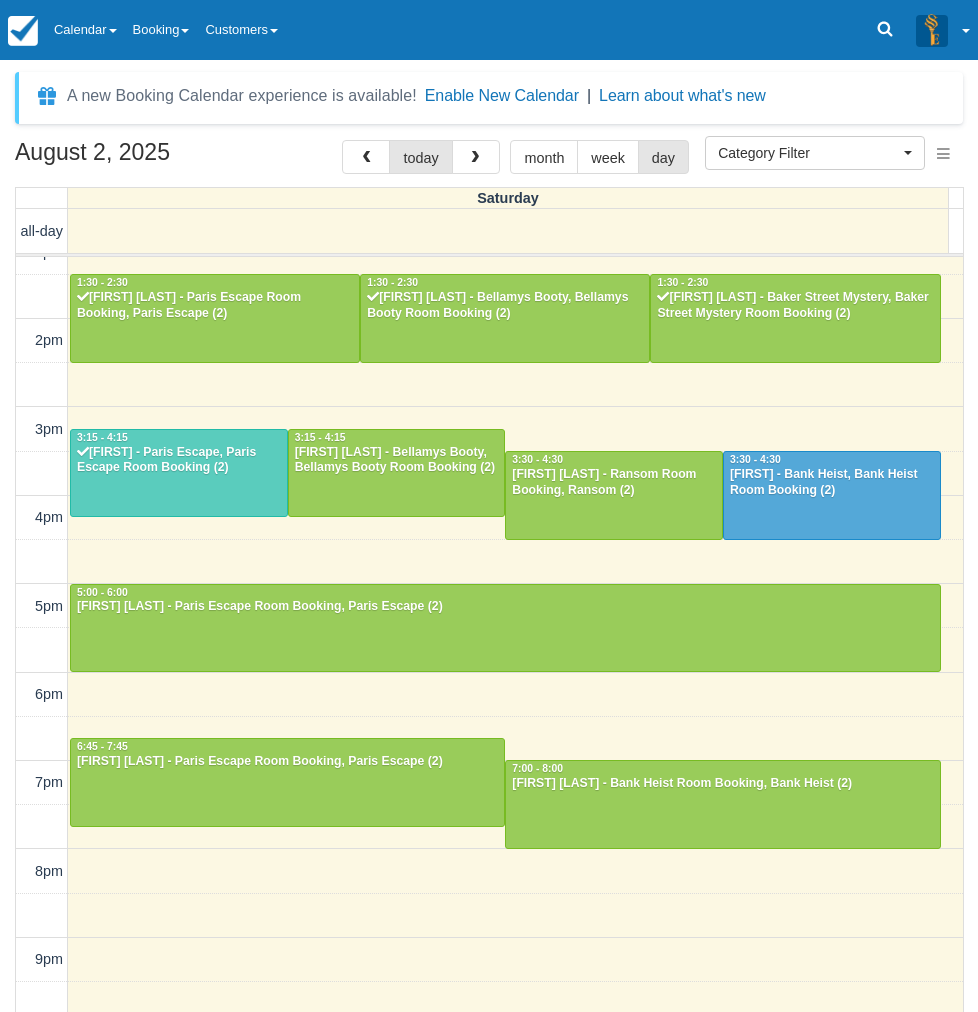 scroll, scrollTop: 290, scrollLeft: 0, axis: vertical 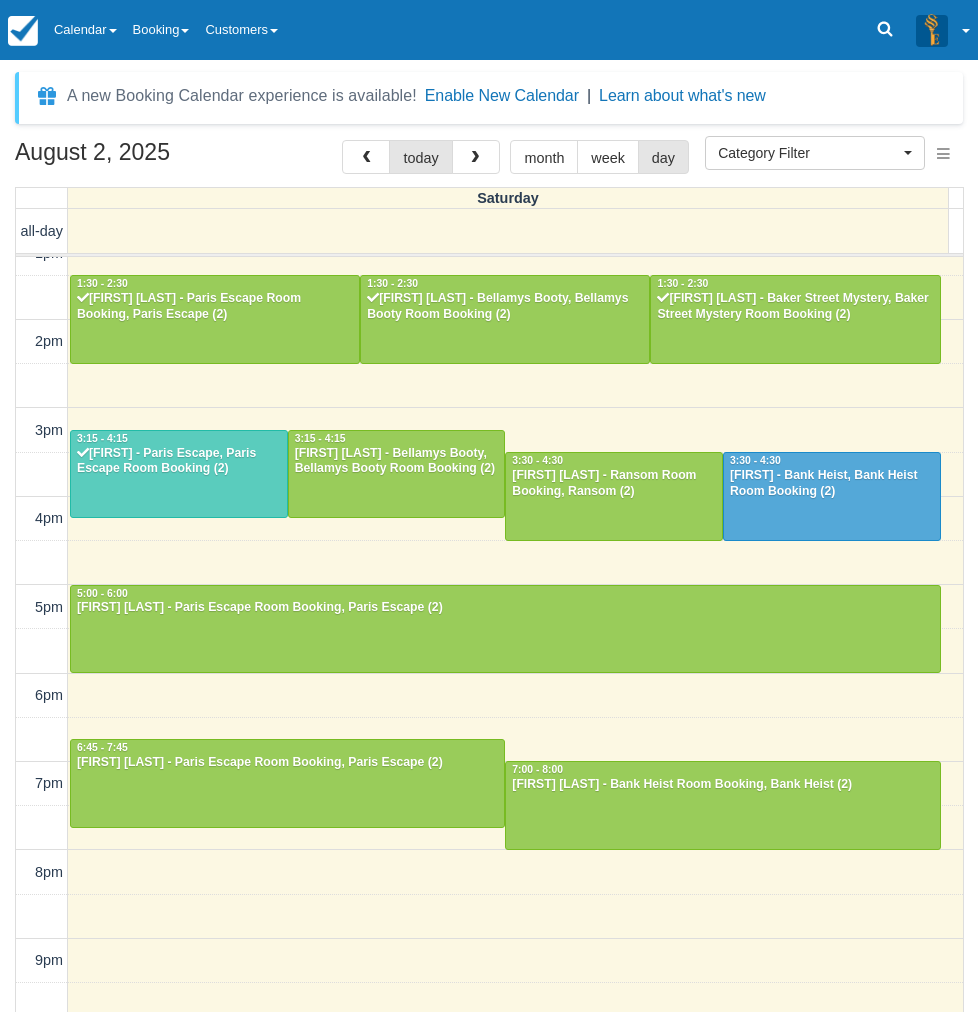 click on "August 2, 2025 today month week day Saturday all-day 10am 11am 12pm 1pm 2pm 3pm 4pm 5pm 6pm 7pm 8pm 9pm 10pm 10:15 - 11:15  Ghassan Khamis - Ransom Room Booking, Ransom (2) 11:45 - 12:45  Jared Garlick - Paris Escape Room Booking, Paris Escape (2) 1:30 - 2:30  Carrie anne ferguson - Paris Escape Room Booking, Paris Escape (2) 1:30 - 2:30  Dean Quarisa - Bellamys Booty, Bellamys Booty Room Booking (2) 1:30 - 2:30  Madeleine Downer - Baker Street Mystery, Baker Street Mystery Room Booking (2) 3:15 - 4:15  Sharon - Paris Escape, Paris Escape Room Booking (2) 3:15 - 4:15 Leigha Aurisch - Bellamys Booty, Bellamys Booty Room Booking (2) 3:30 - 4:30 Omar Soukieh - Ransom Room Booking, Ransom (2) 3:30 - 4:30 Tom - Bank Heist, Bank Heist Room Booking (2) 5:00 - 6:00 Sinead Costello - Paris Escape Room Booking, Paris Escape (2) 6:45 - 7:45 Ronan Kelly - Paris Escape Room Booking, Paris Escape (2) 7:00 - 8:00 Giovanny Palacio - Bank Heist Room Booking, Bank Heist (2)" at bounding box center [489, 605] 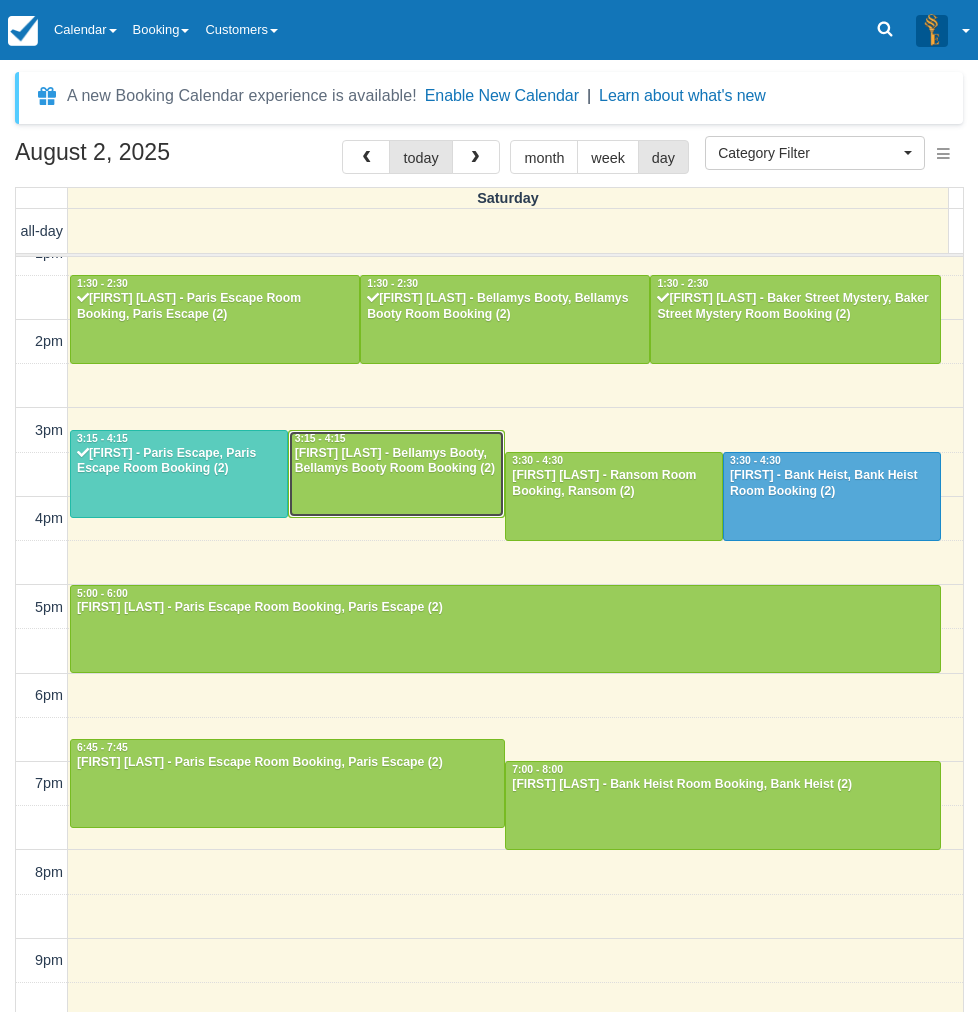 click on "[FIRST] [LAST] - Bellamys Booty, Bellamys Booty Room Booking (2)" at bounding box center [397, 462] 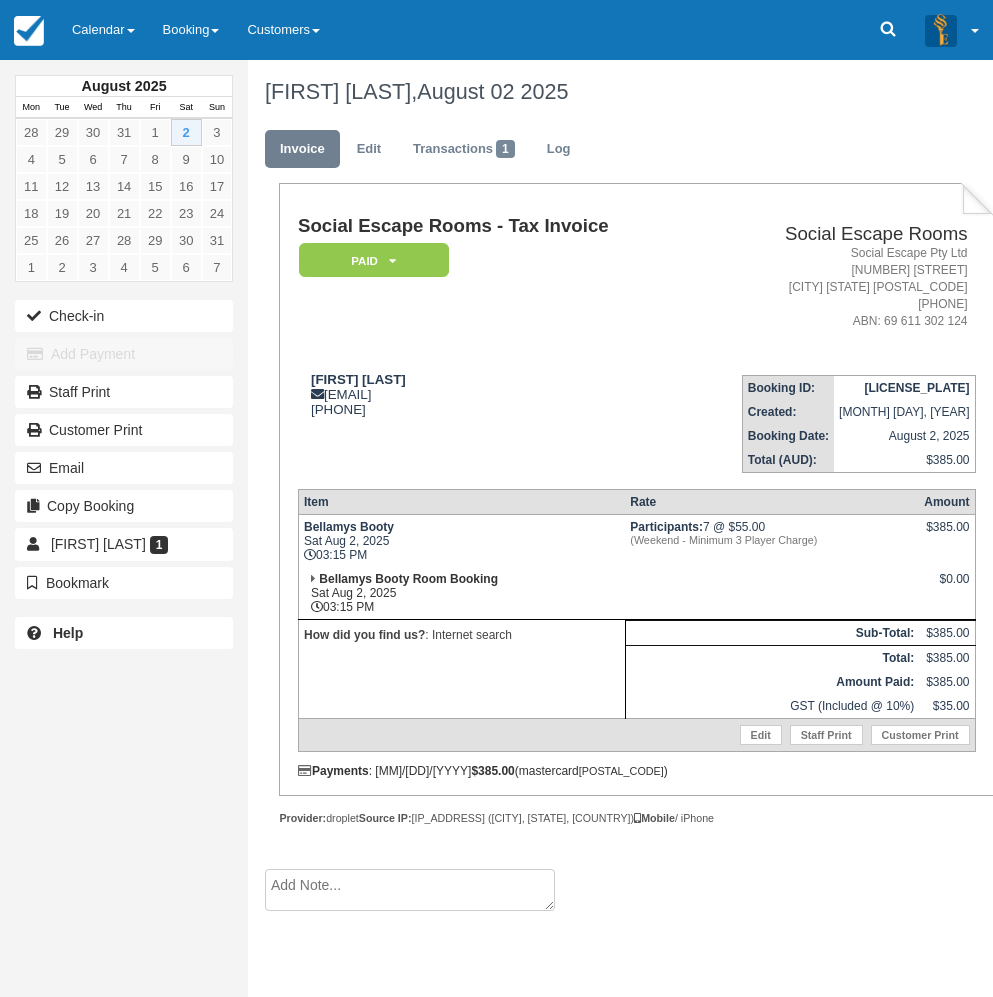 scroll, scrollTop: 0, scrollLeft: 0, axis: both 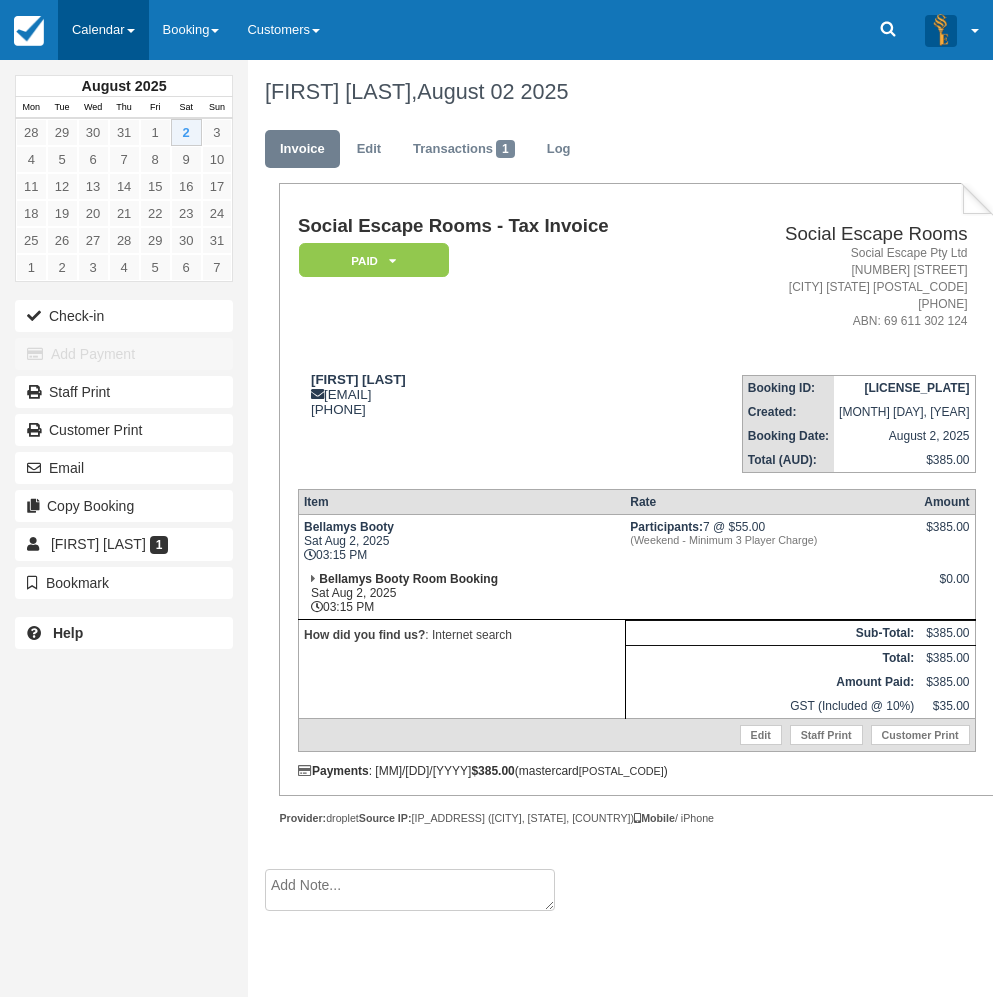 click on "Calendar" at bounding box center [103, 30] 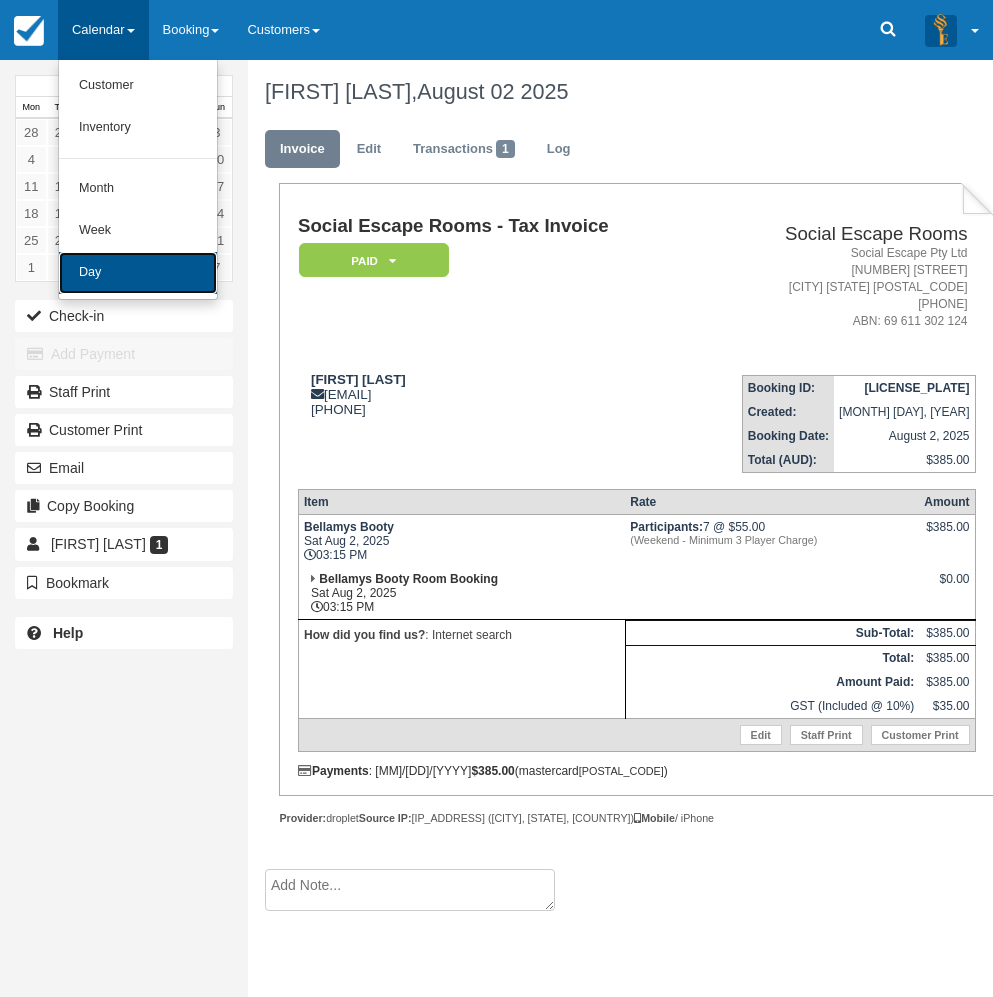 click on "Day" at bounding box center (138, 273) 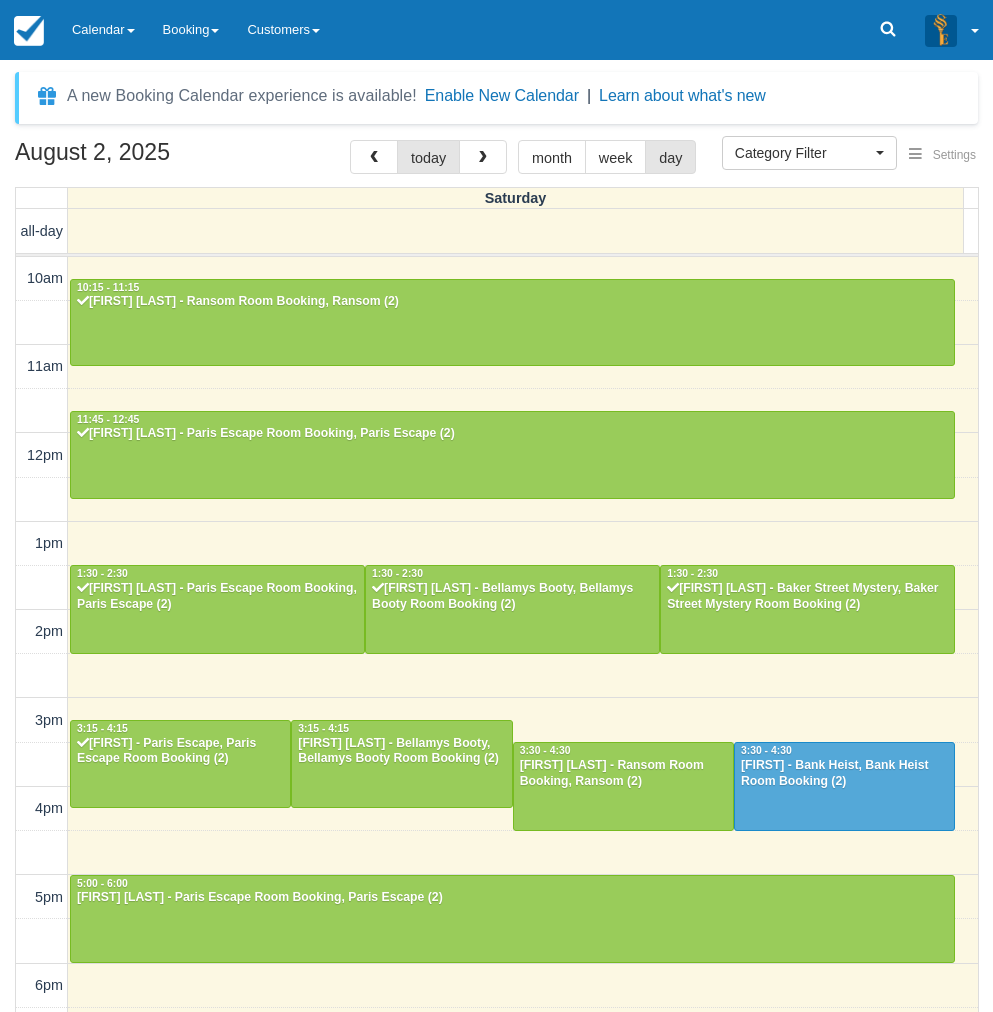 select 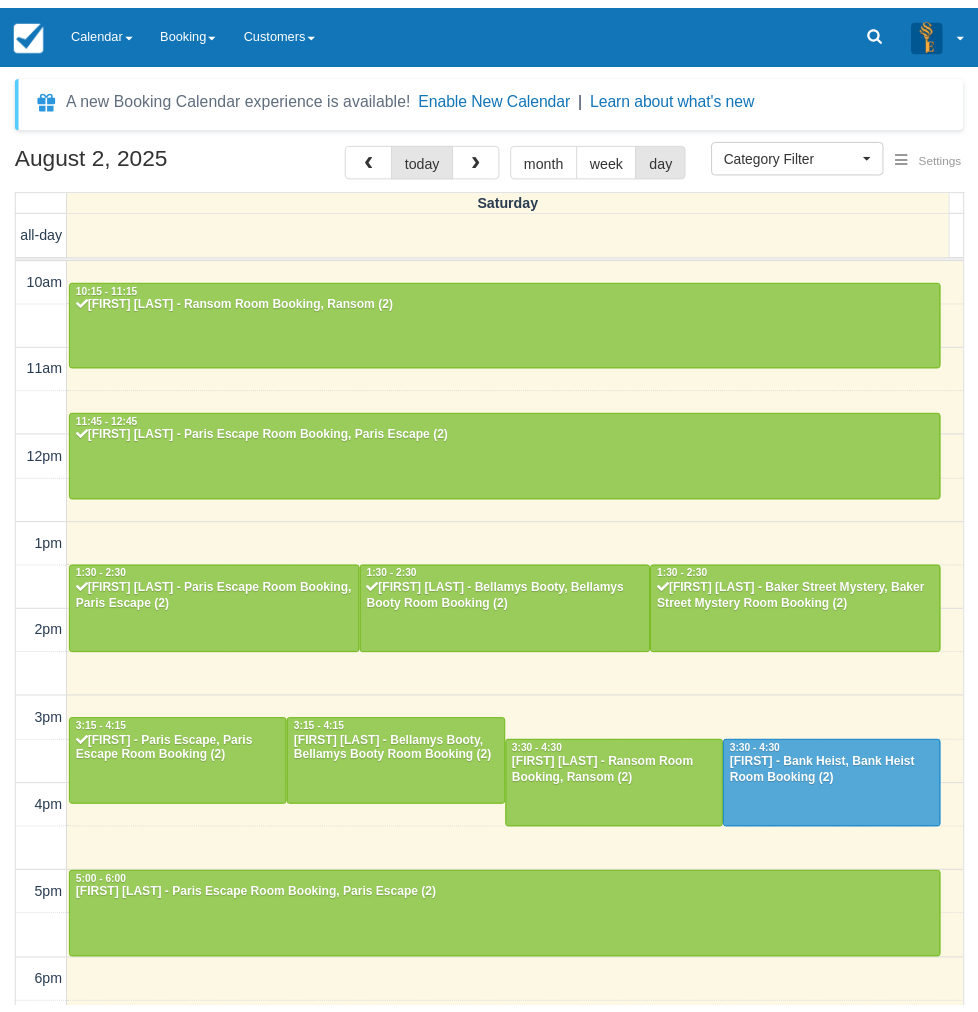scroll, scrollTop: 0, scrollLeft: 0, axis: both 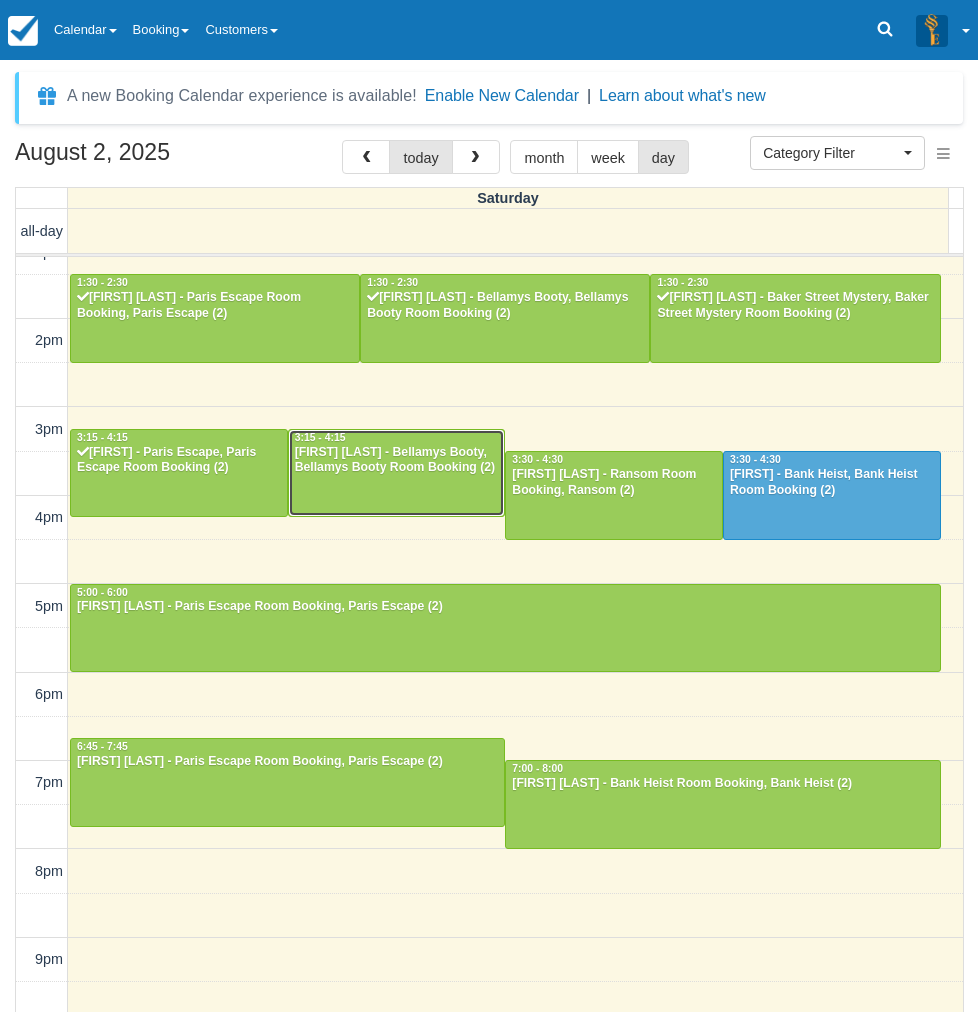 click on "3:15 - 4:15" at bounding box center (397, 438) 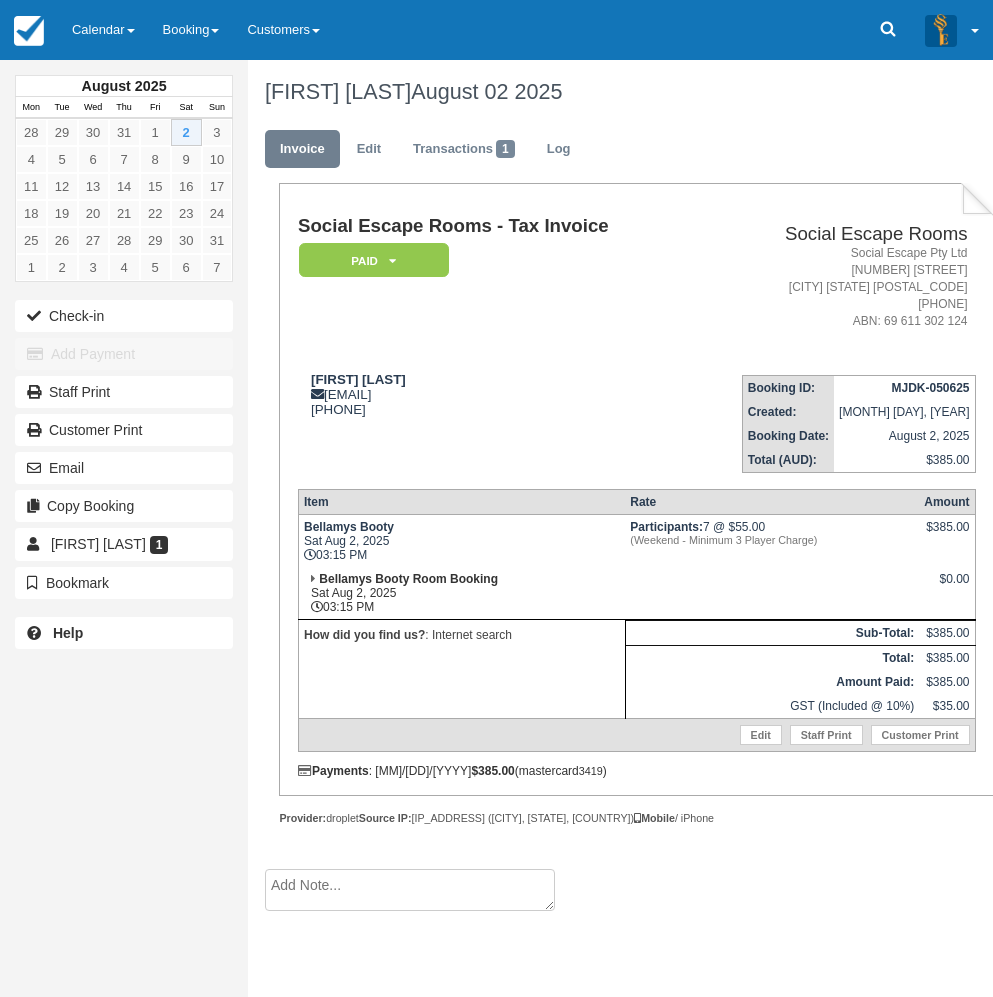 scroll, scrollTop: 0, scrollLeft: 0, axis: both 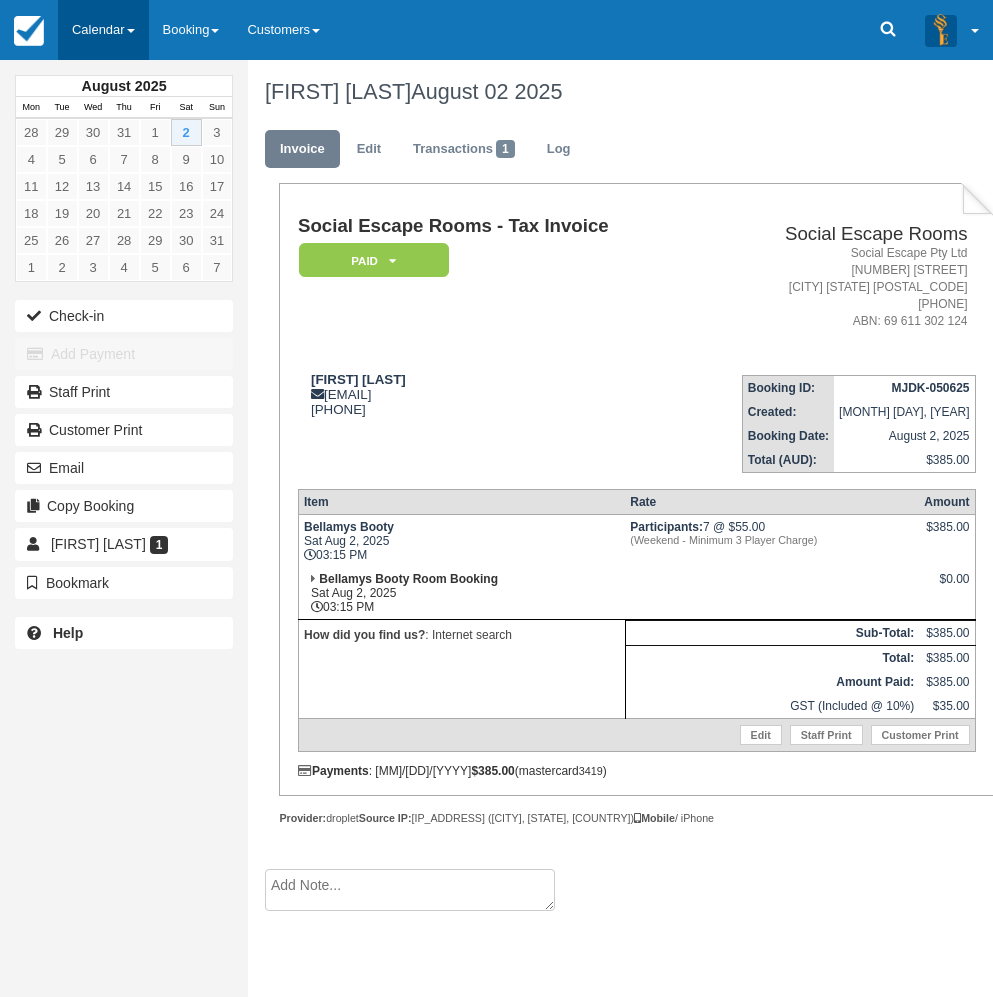 click on "Calendar" at bounding box center [103, 30] 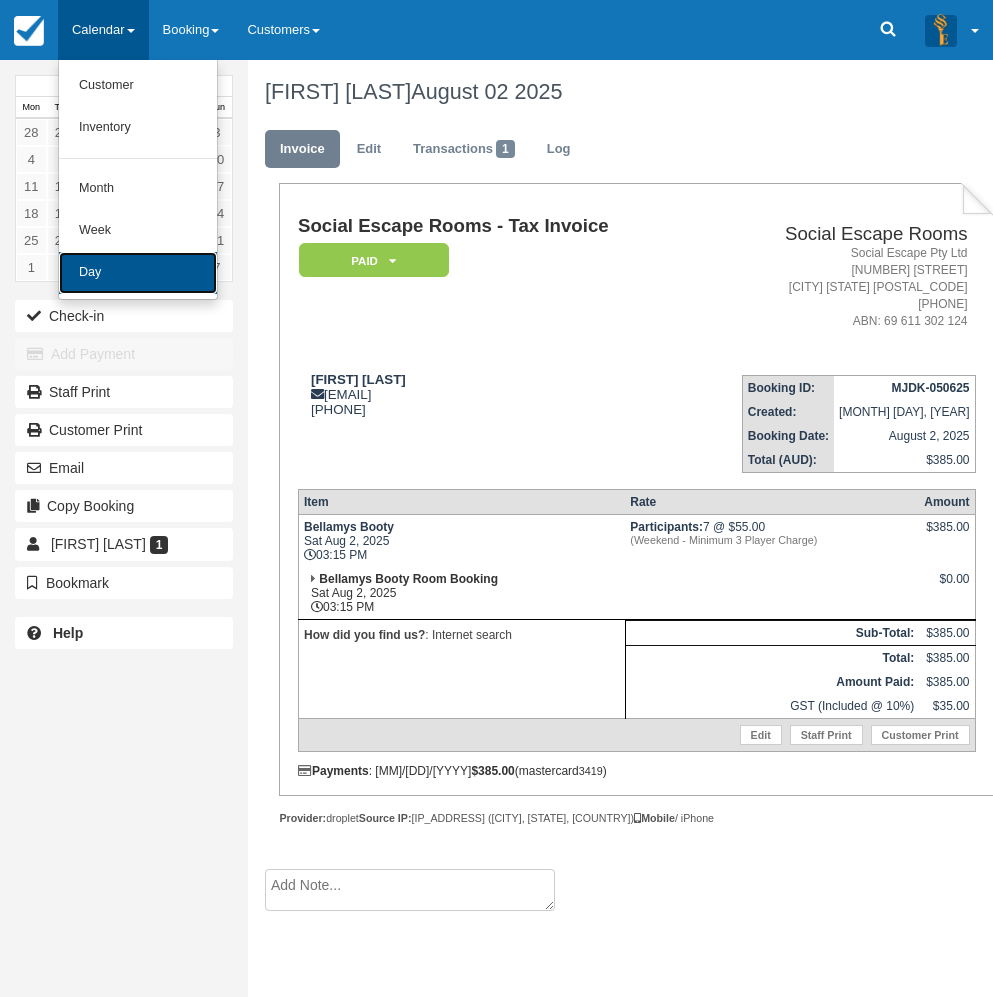 click on "Day" at bounding box center (138, 273) 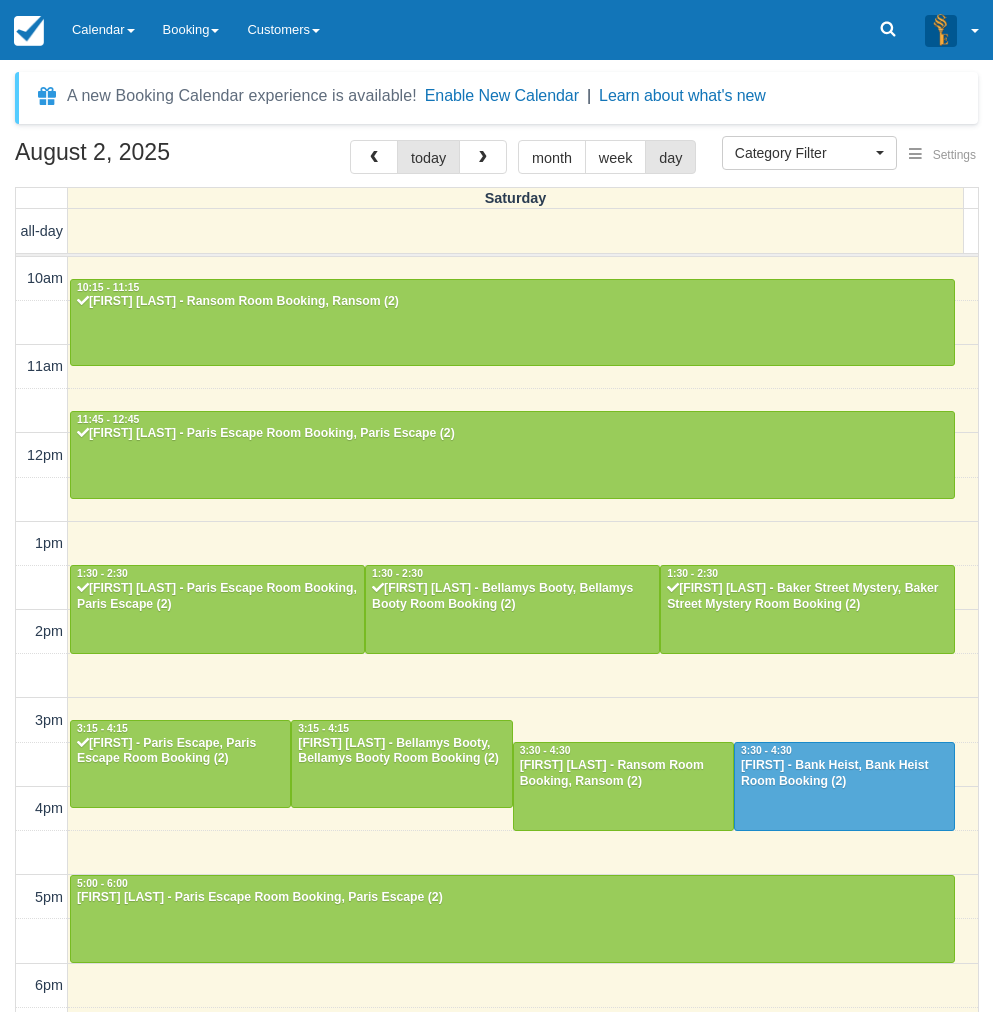 select 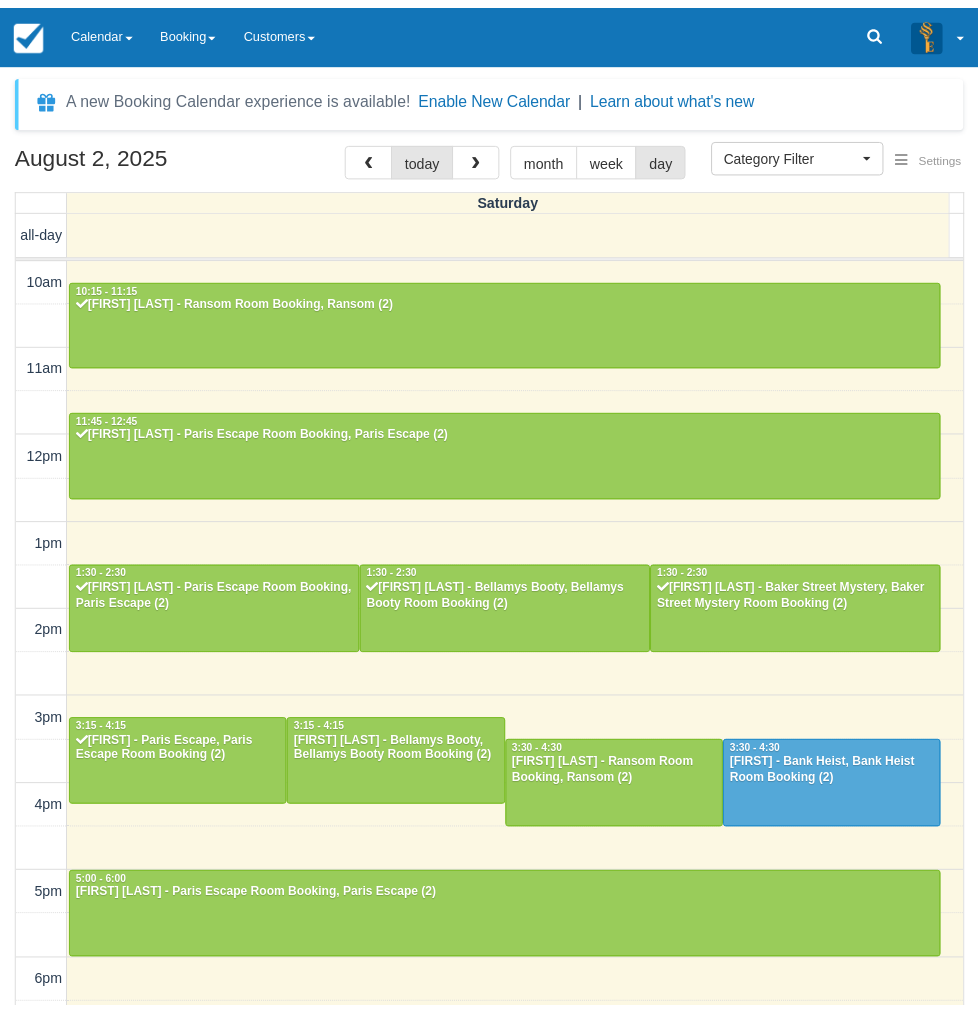 scroll, scrollTop: 0, scrollLeft: 0, axis: both 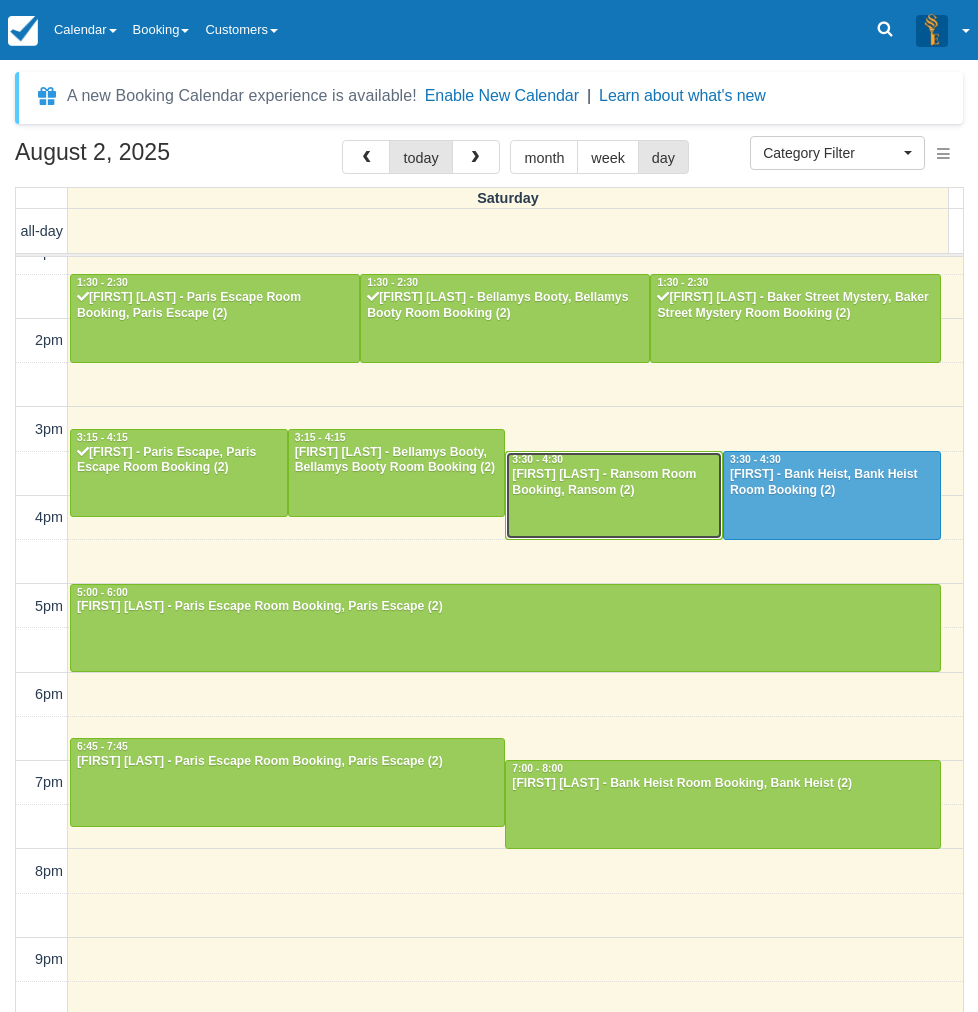 click at bounding box center (614, 495) 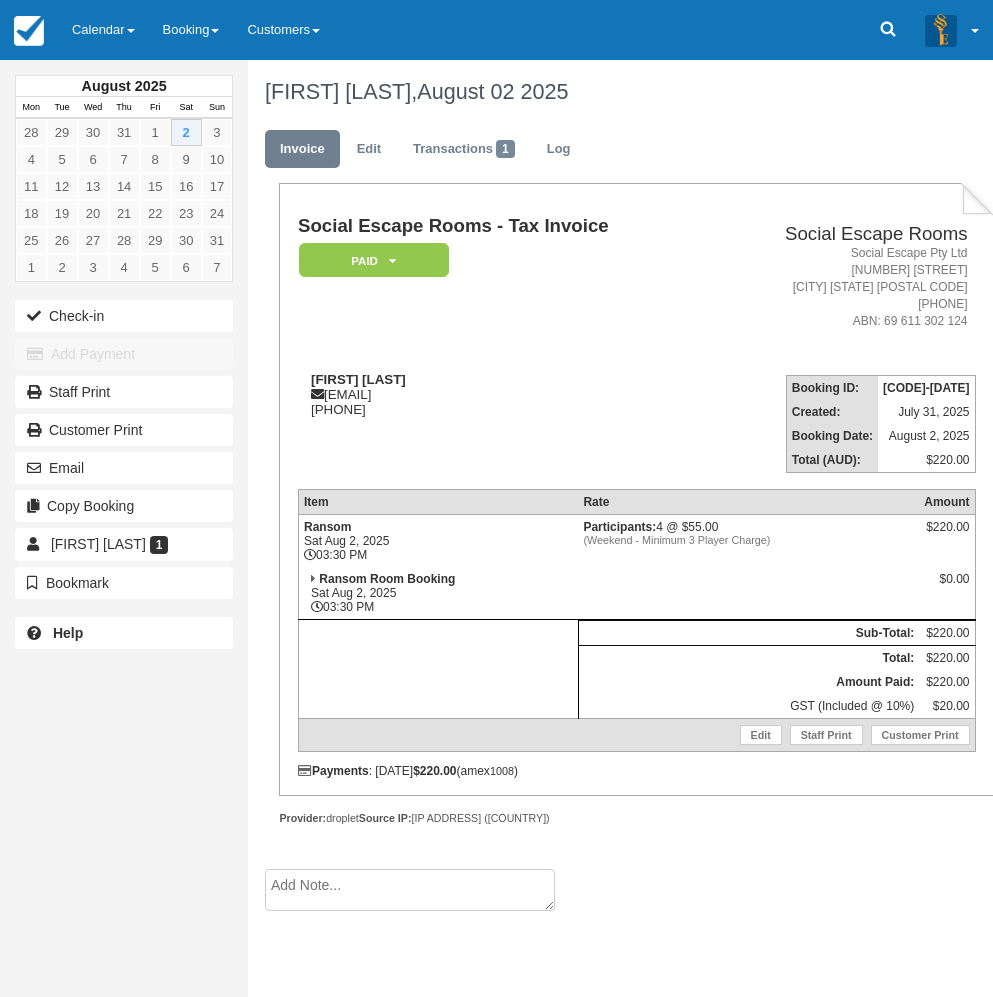 scroll, scrollTop: 0, scrollLeft: 0, axis: both 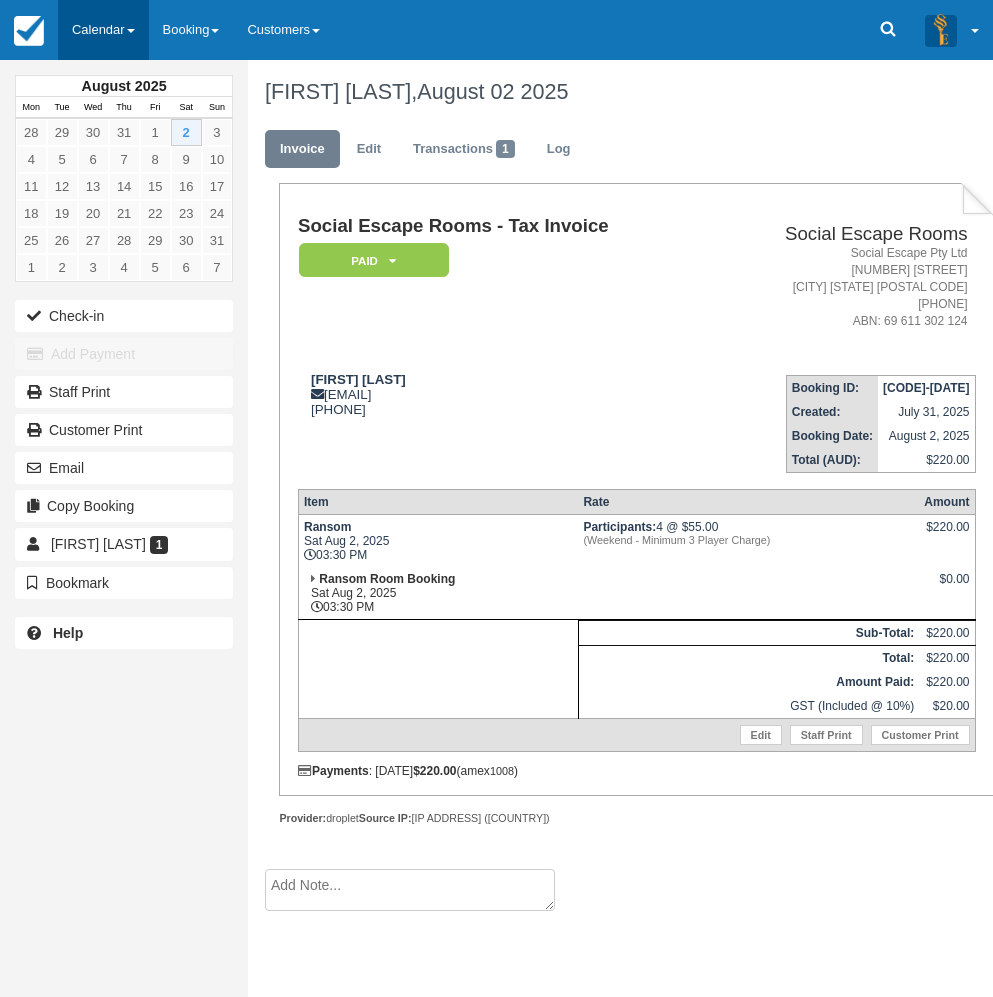 click on "Calendar" at bounding box center [103, 30] 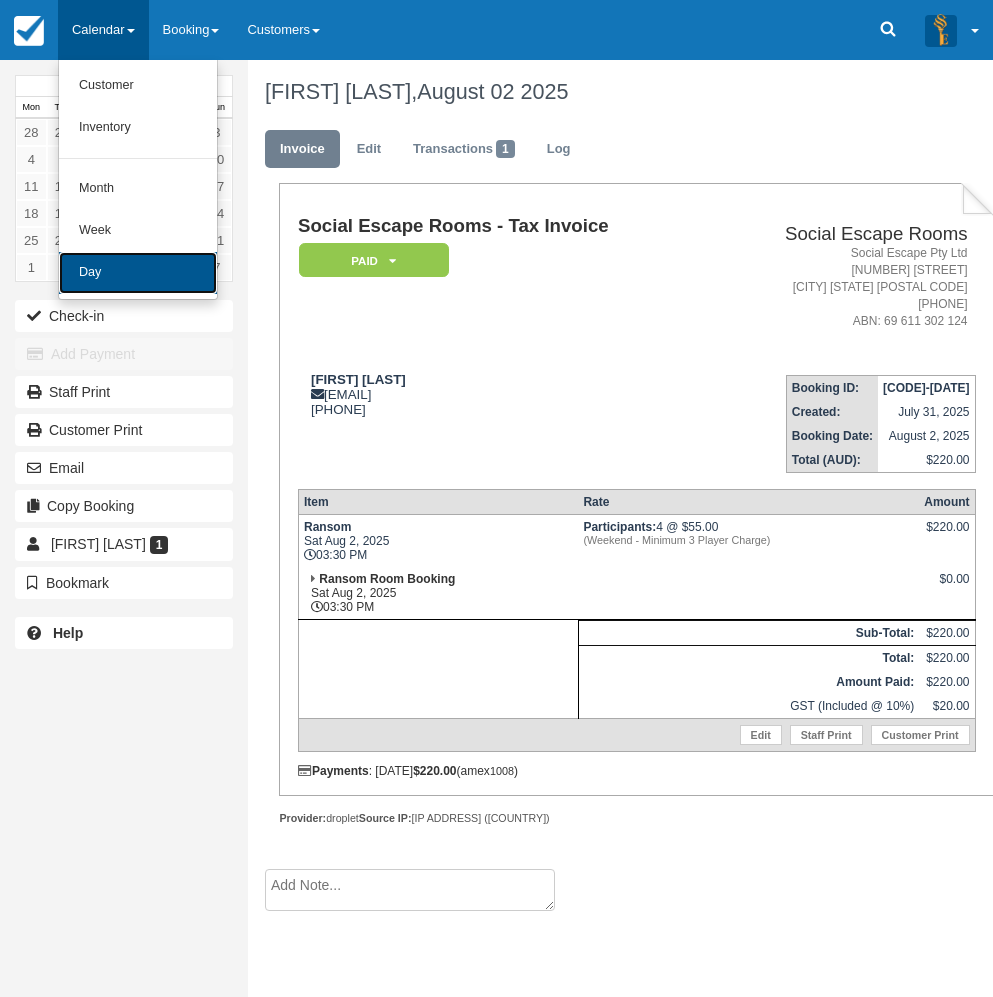 click on "Day" at bounding box center [138, 273] 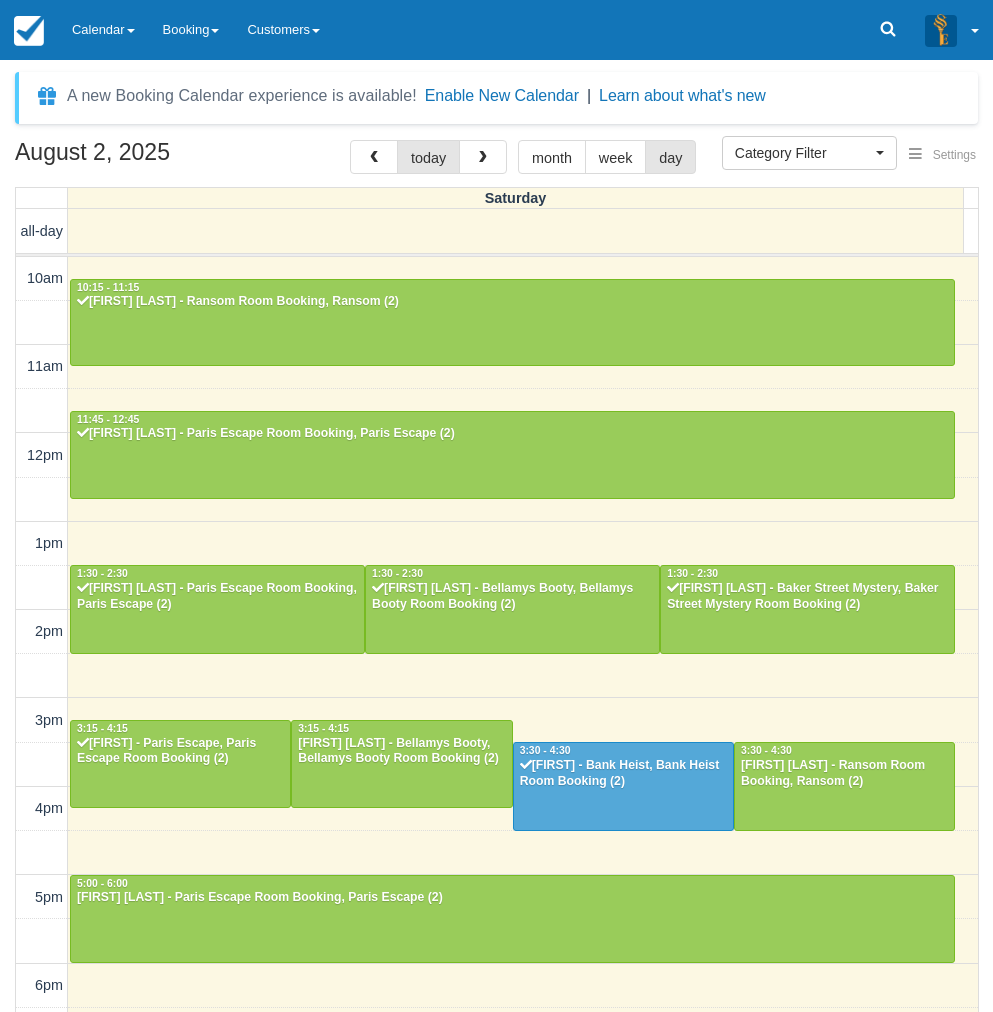 select 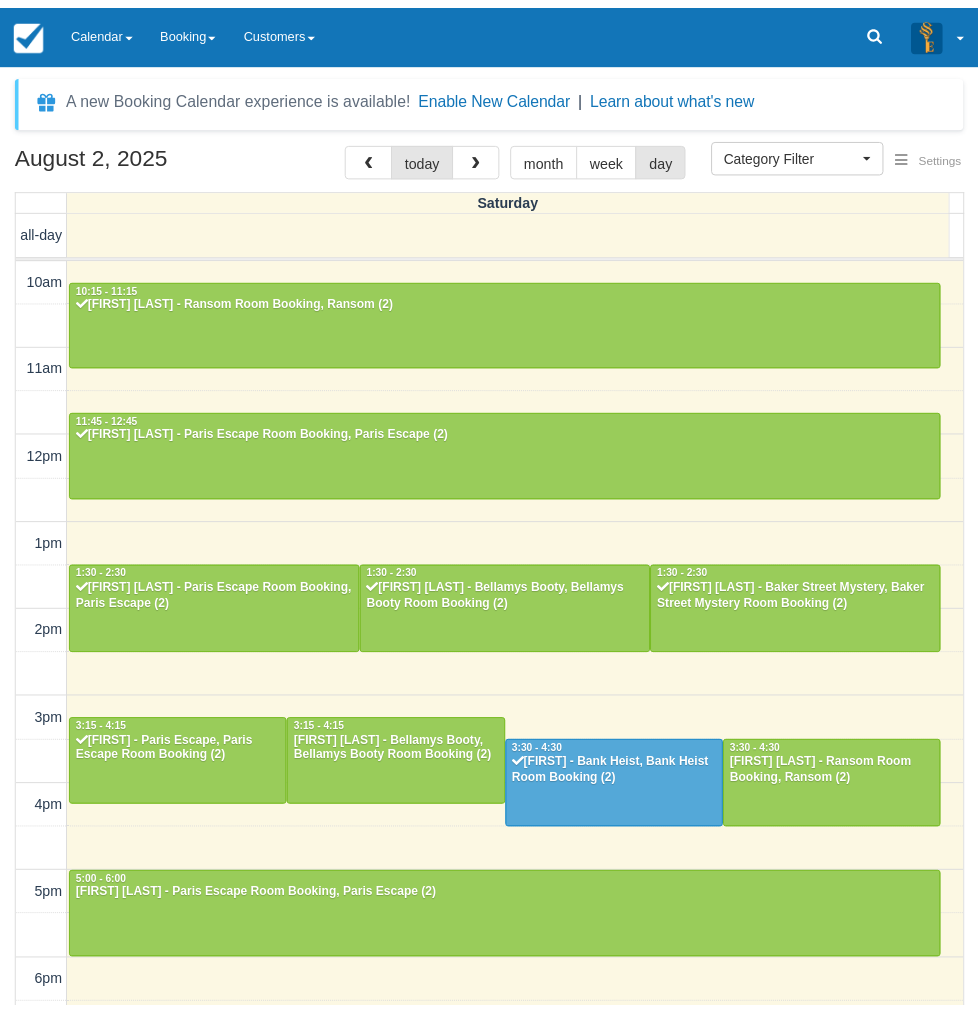 scroll, scrollTop: 0, scrollLeft: 0, axis: both 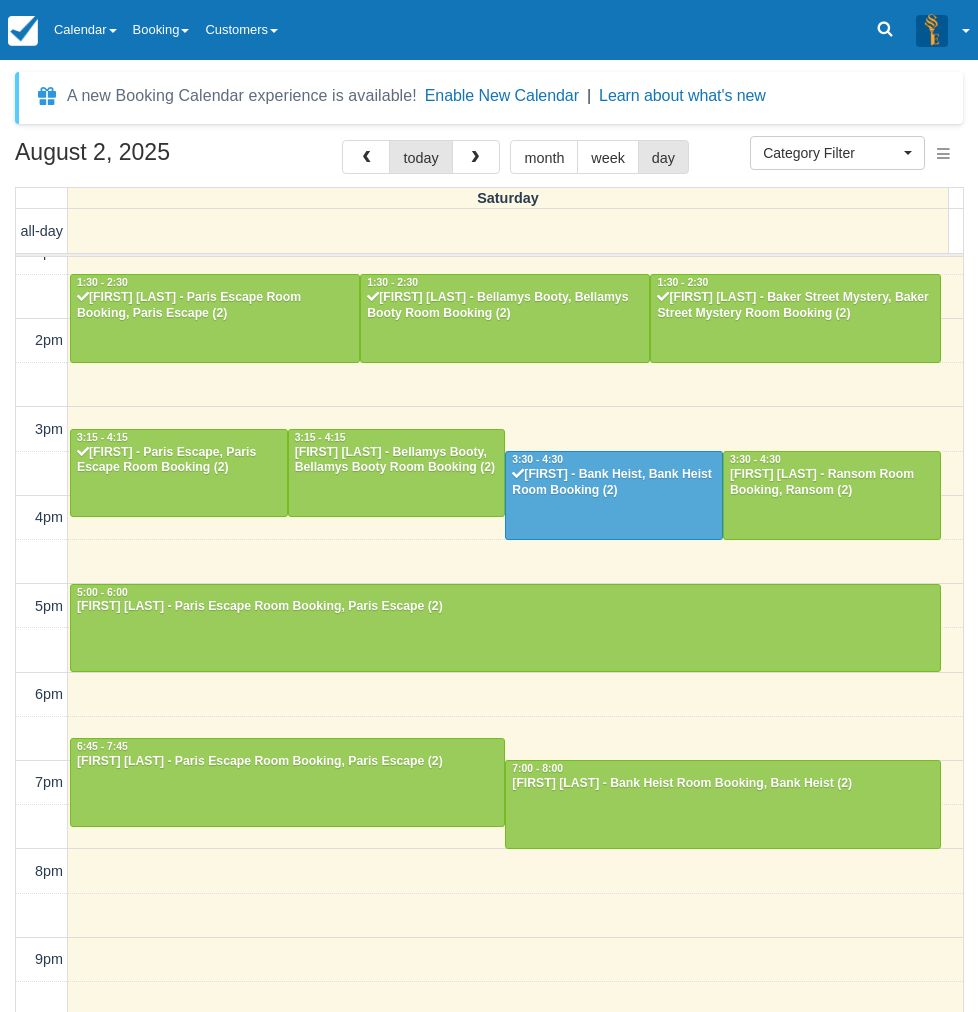 click on "10am 11am 12pm 1pm 2pm 3pm 4pm 5pm 6pm 7pm 8pm 9pm 10pm 10:15 - 11:15  [FIRST] [LAST] - Ransom Room Booking, Ransom (2) 11:45 - 12:45  [FIRST] [LAST] - Paris Escape Room Booking, Paris Escape (2) 1:30 - 2:30  [FIRST] [LAST] - Paris Escape Room Booking, Paris Escape (2) 1:30 - 2:30  [FIRST] [LAST] - Bellamys Booty, Bellamys Booty Room Booking (2) 1:30 - 2:30  [FIRST] [LAST] - Baker Street Mystery, Baker Street Mystery Room Booking (2) 3:15 - 4:15  [FIRST] - Paris Escape, Paris Escape Room Booking (2) 3:15 - 4:15 [FIRST] [LAST] - Bellamys Booty, Bellamys Booty Room Booking (2) 3:30 - 4:30  [FIRST] - Bank Heist, Bank Heist Room Booking (2) 3:30 - 4:30 [FIRST] [LAST] - Ransom Room Booking, Ransom (2) 5:00 - 6:00 [FIRST] [LAST] - Paris Escape Room Booking, Paris Escape (2) 6:45 - 7:45 [FIRST] [LAST] - Paris Escape Room Booking, Paris Escape (2) 7:00 - 8:00 [FIRST] [LAST] - Bank Heist Room Booking, Bank Heist (2)" at bounding box center [489, 518] 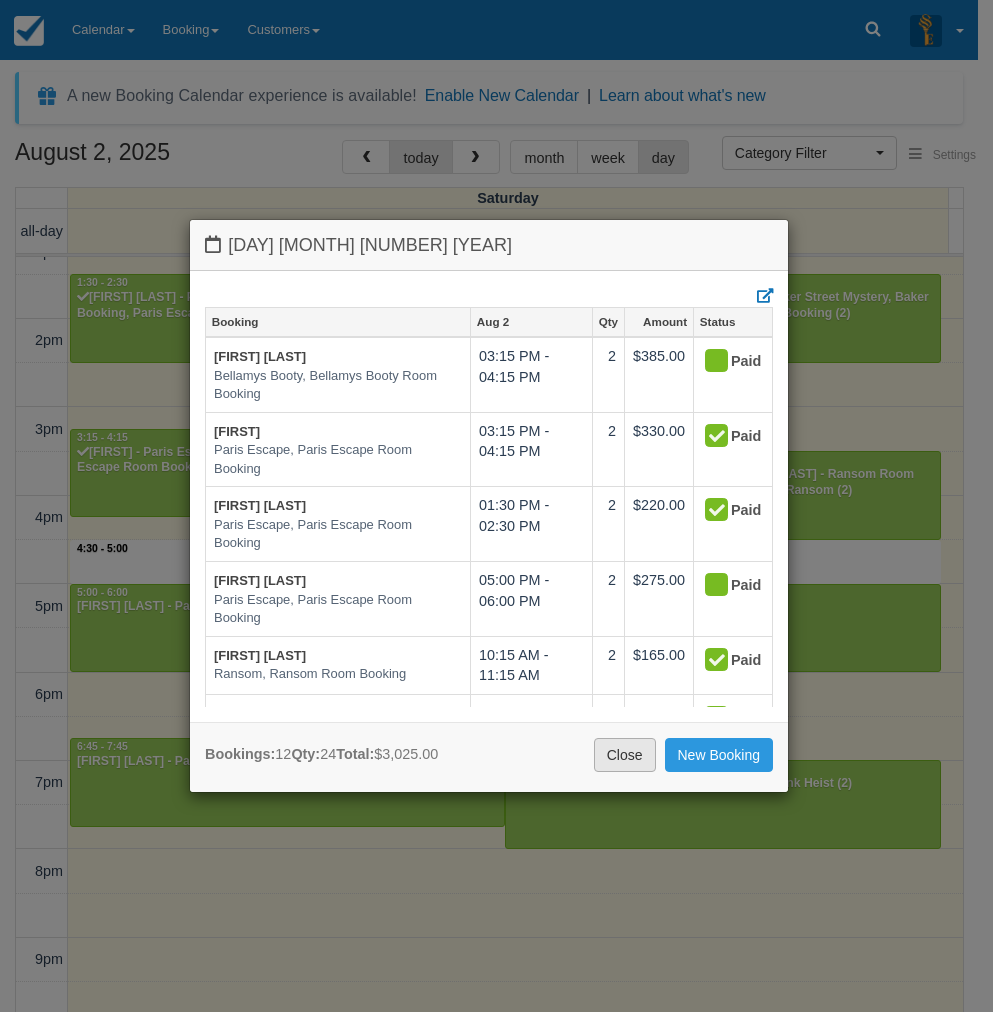 click on "Close" at bounding box center [625, 755] 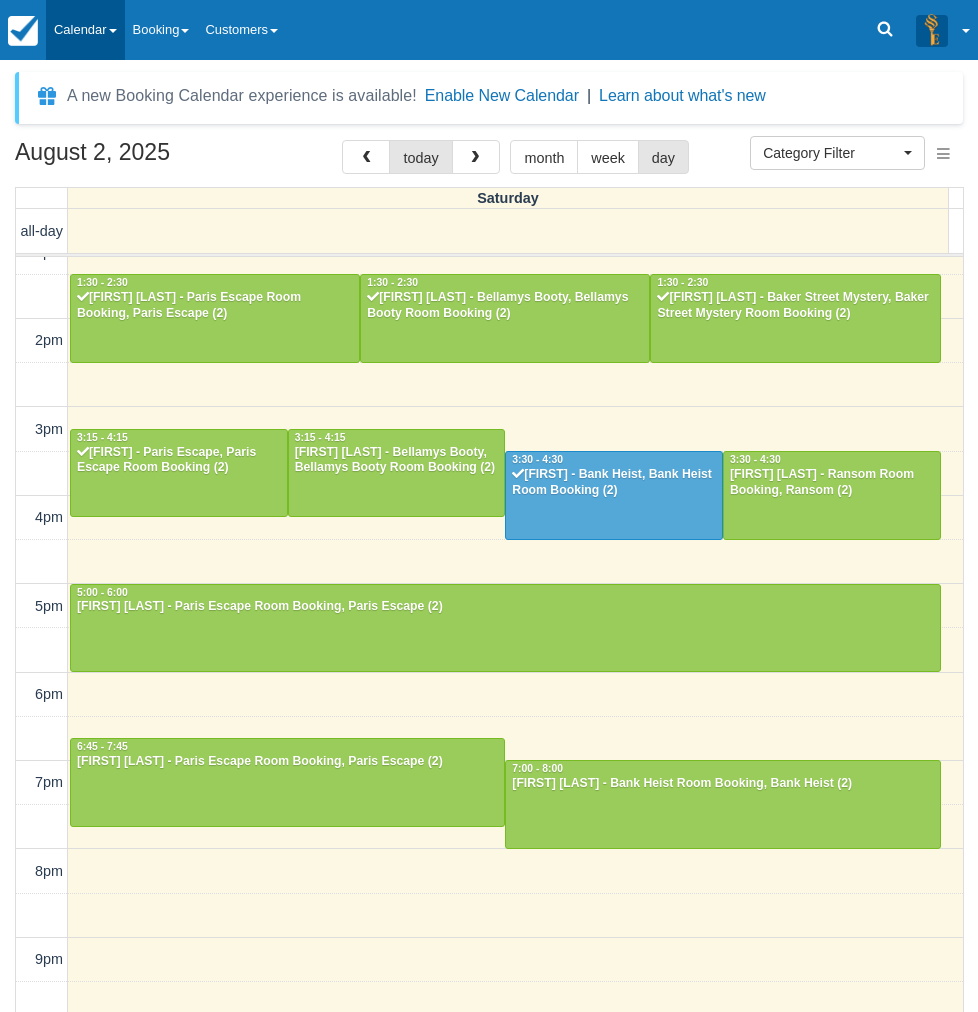 click on "Calendar" at bounding box center (85, 30) 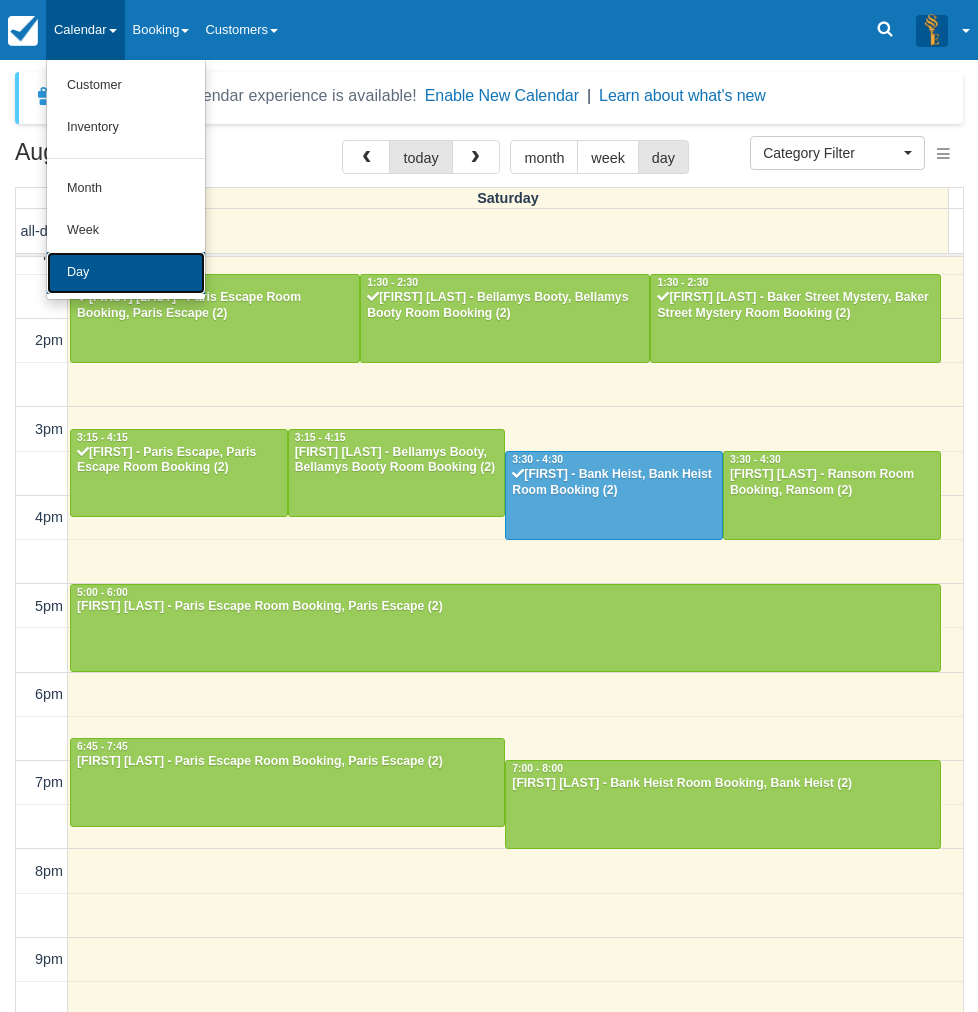 click on "Day" at bounding box center [126, 273] 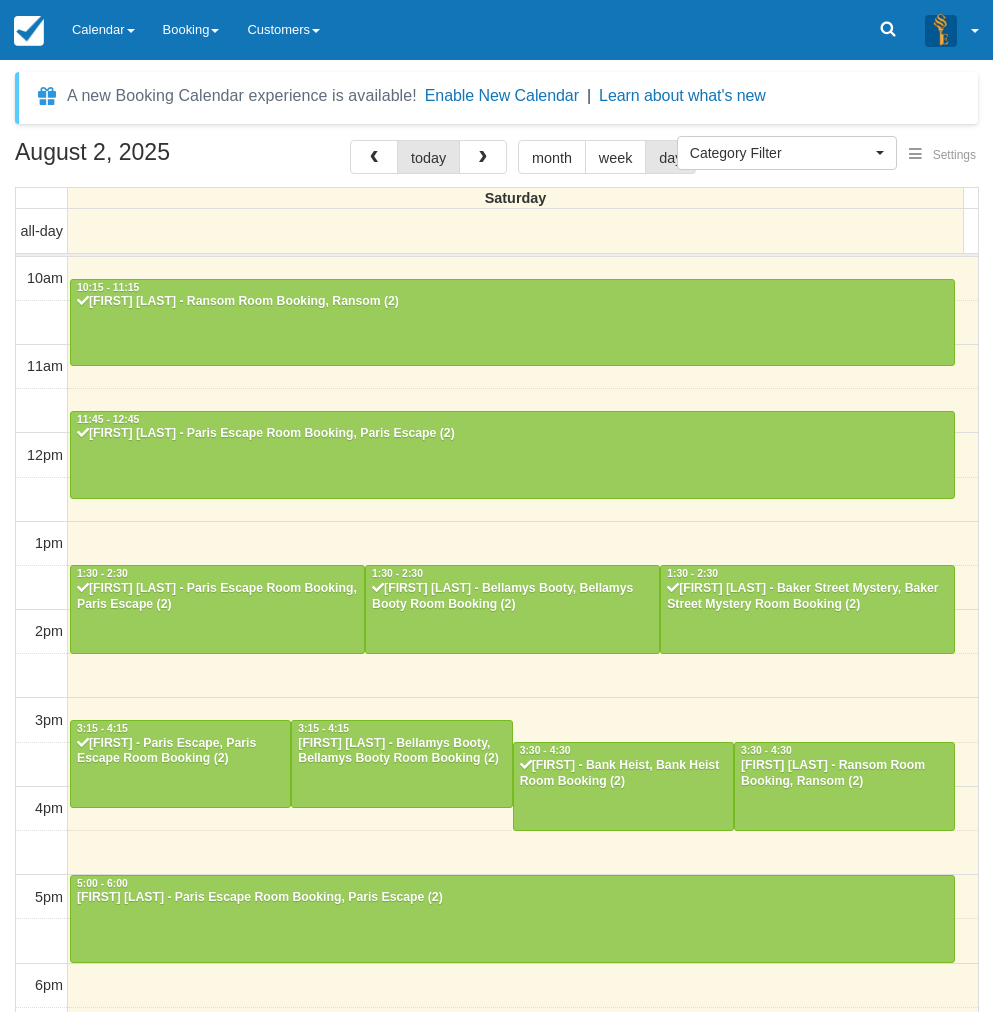 select 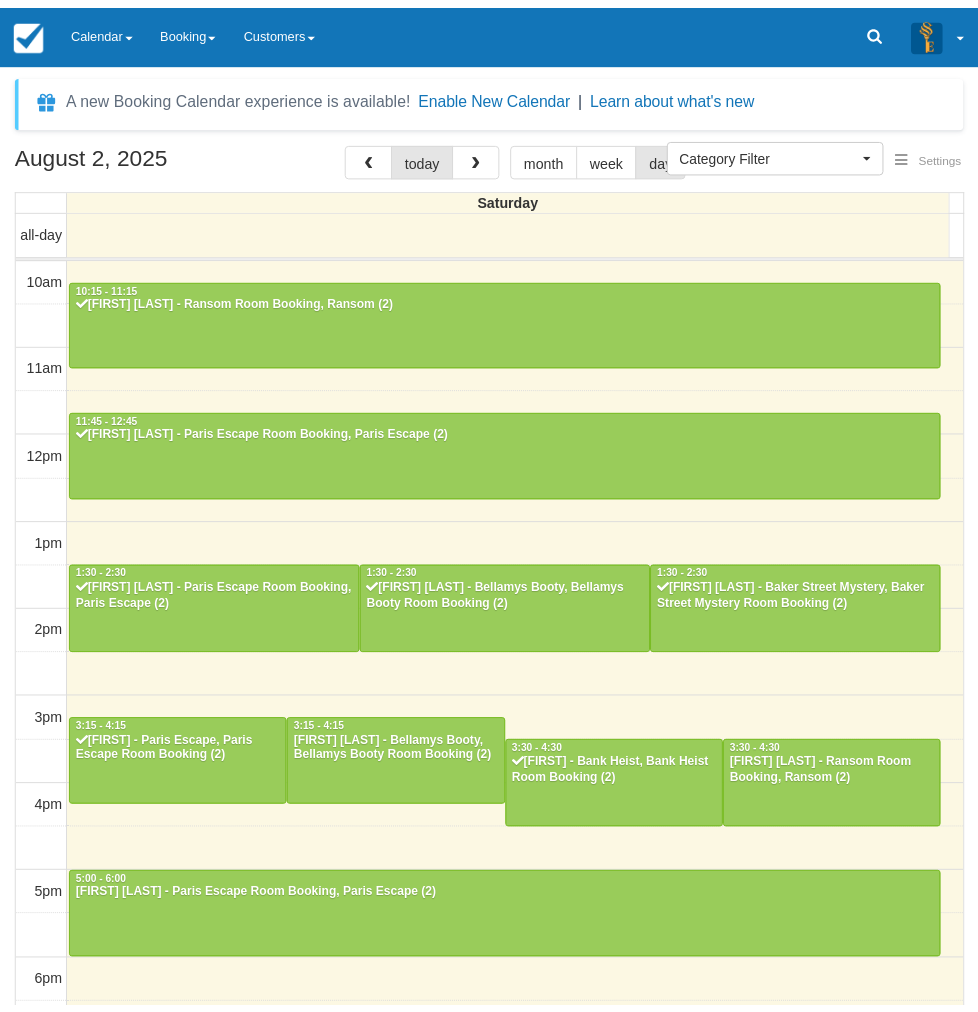 scroll, scrollTop: 0, scrollLeft: 0, axis: both 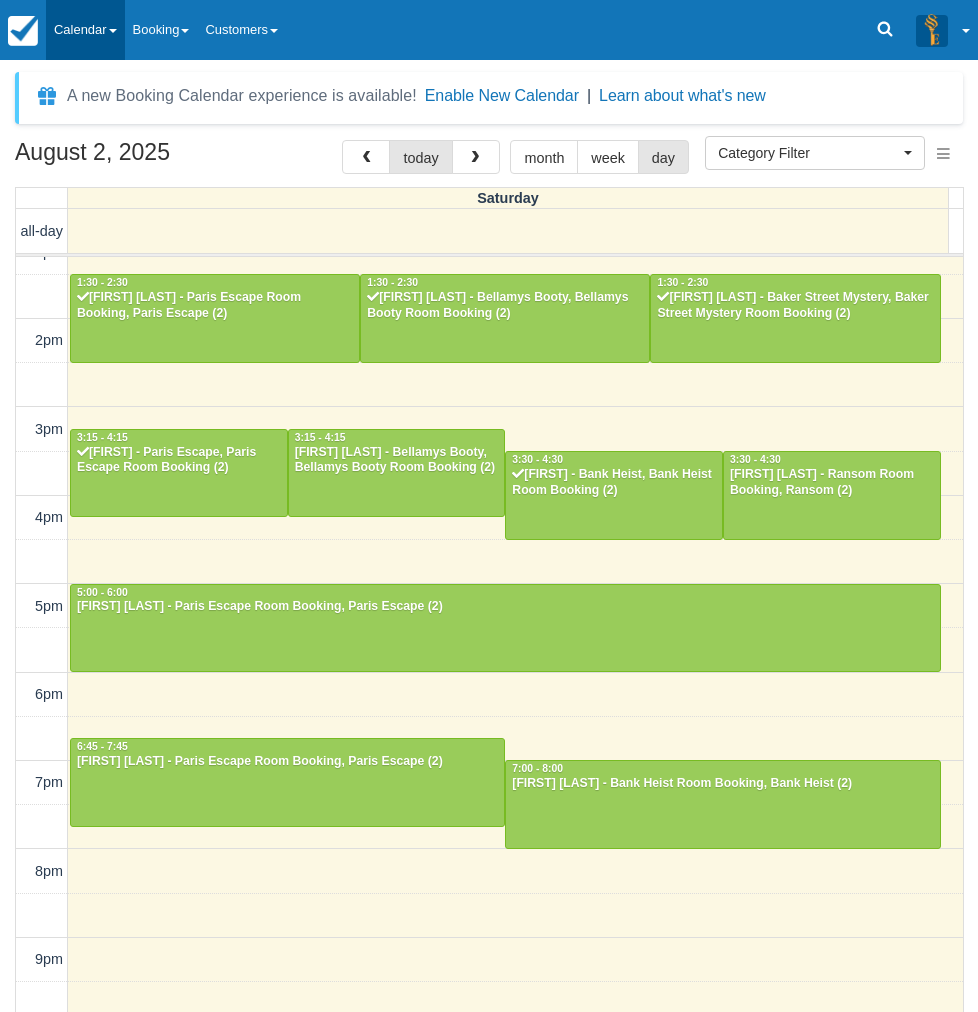 click on "Calendar" at bounding box center (85, 30) 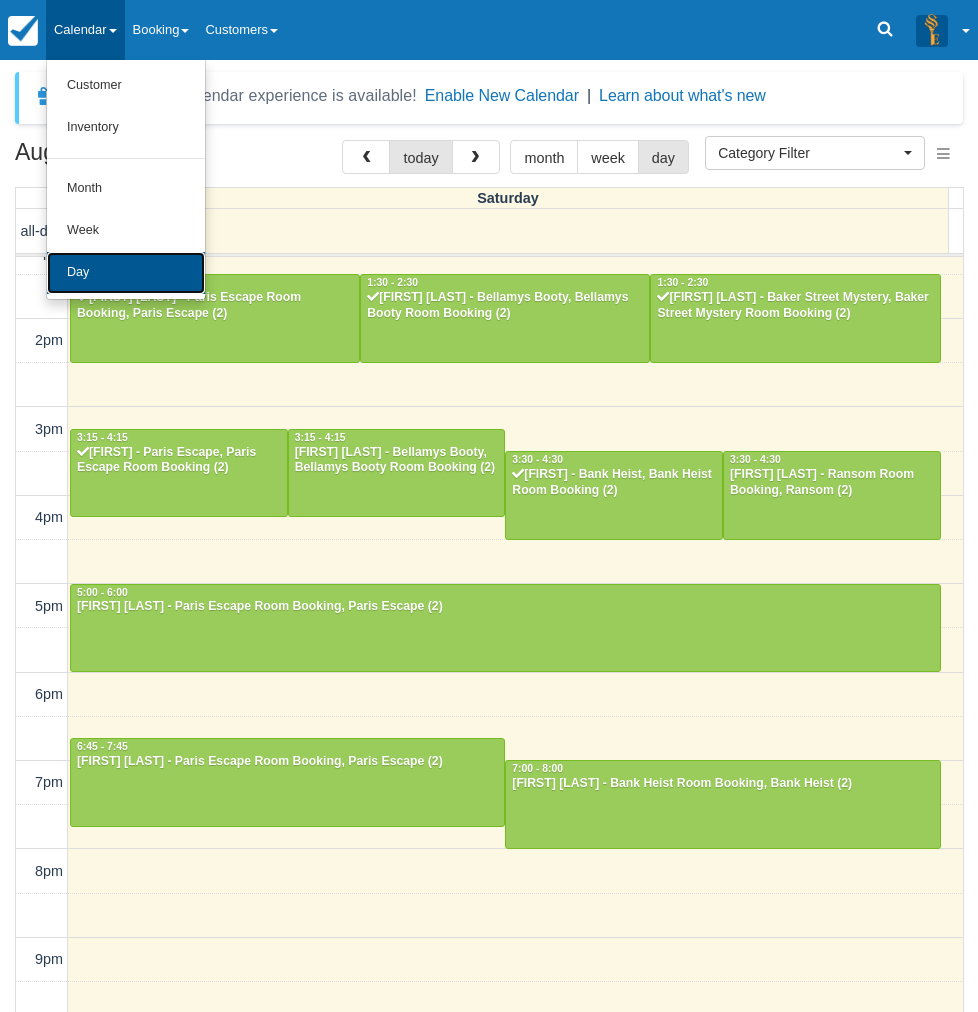 click on "Day" at bounding box center [126, 273] 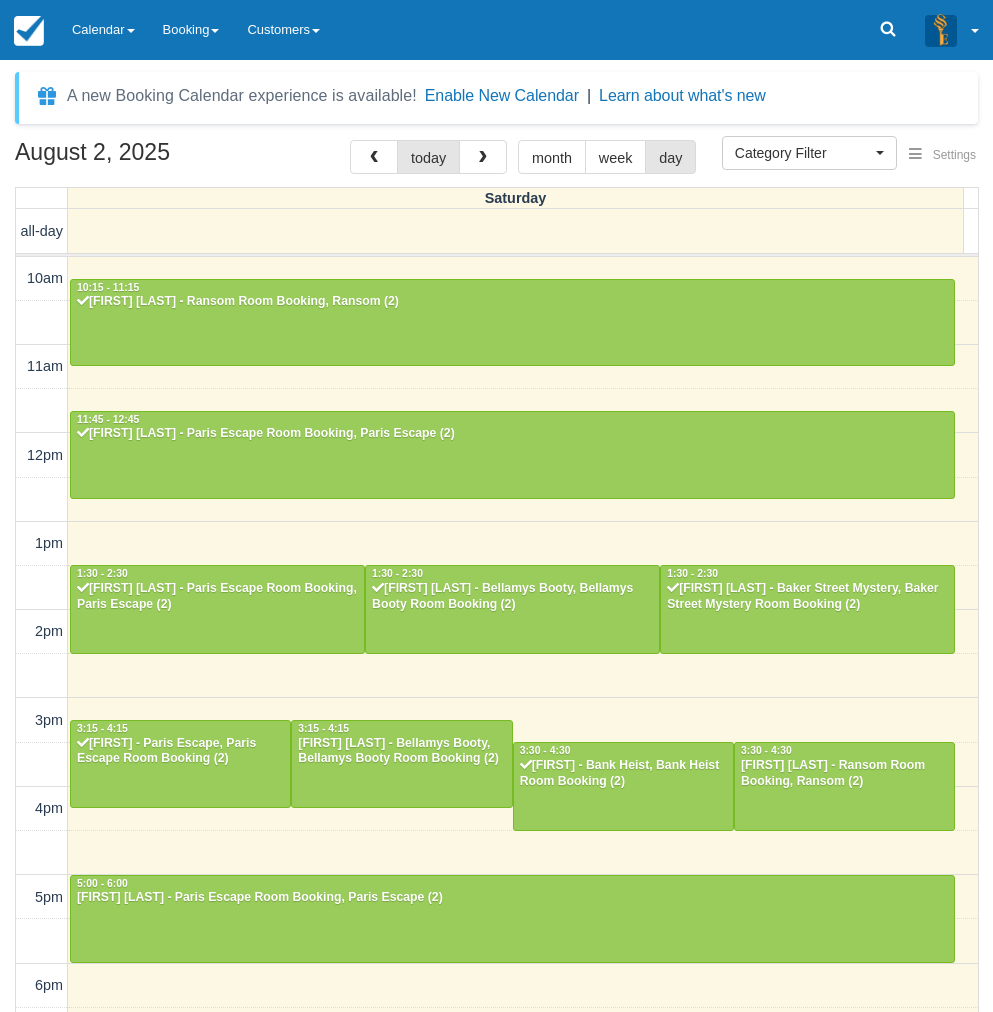 select 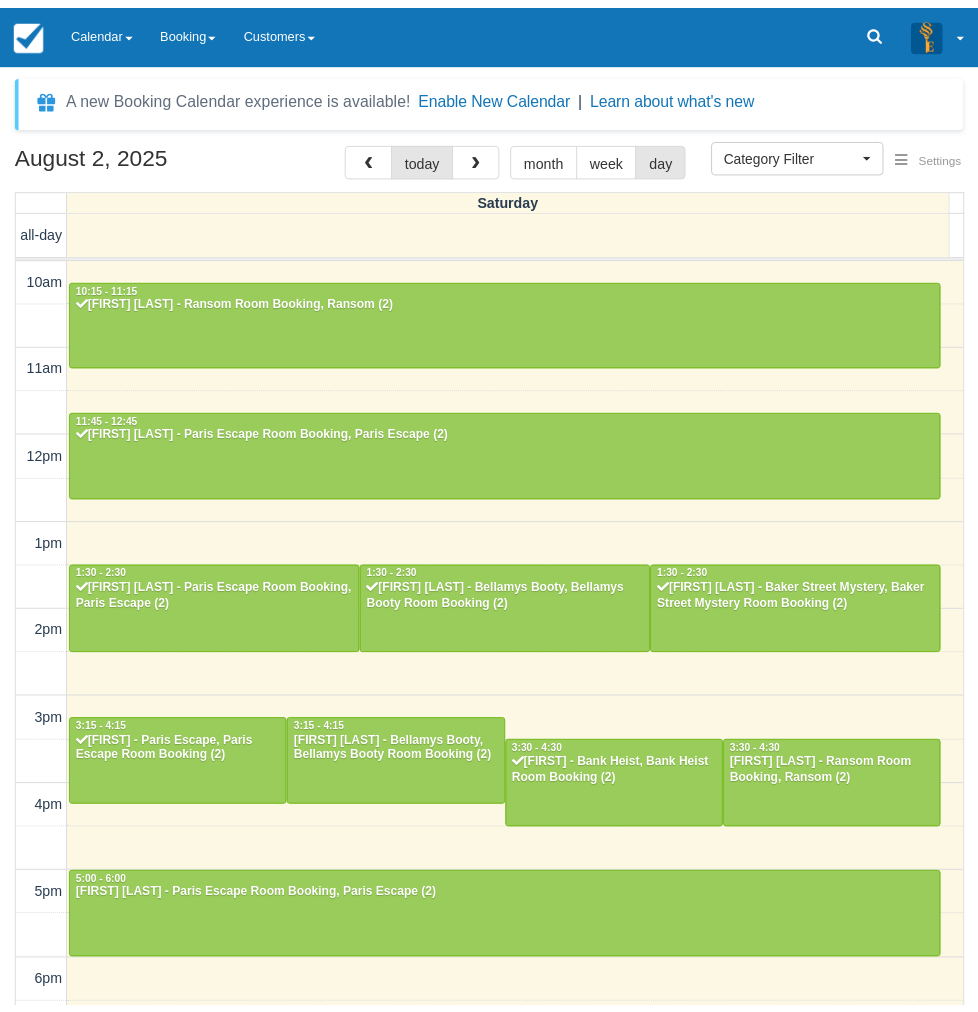 scroll, scrollTop: 0, scrollLeft: 0, axis: both 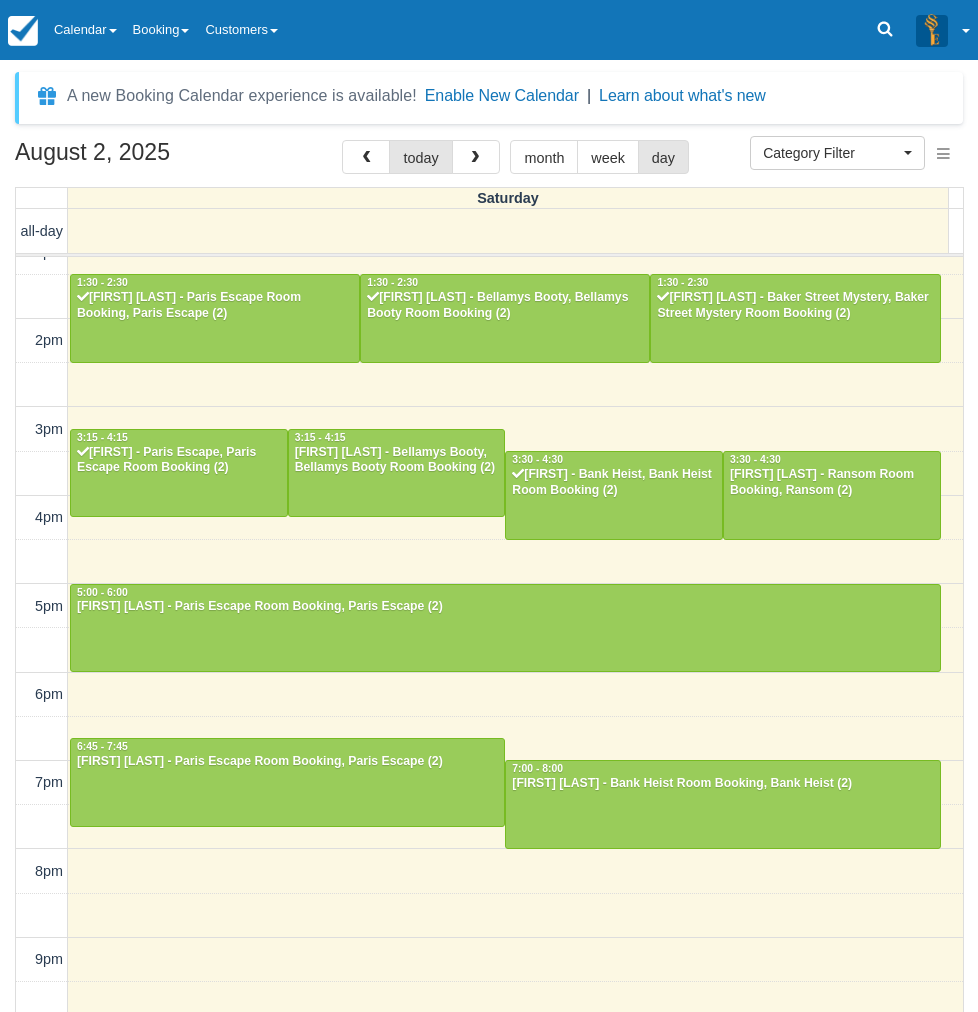 click on "10am 11am 12pm 1pm 2pm 3pm 4pm 5pm 6pm 7pm 8pm 9pm 10pm 10:15 - 11:15  [FIRST] [LAST] - Ransom Room Booking, Ransom (2) 11:45 - 12:45  [FIRST] [LAST] - Paris Escape Room Booking, Paris Escape (2) 1:30 - 2:30  [FIRST] [LAST] - Paris Escape Room Booking, Paris Escape (2) 1:30 - 2:30  [FIRST] [LAST] - Bellamys Booty, Bellamys Booty Room Booking (2) 1:30 - 2:30  [FIRST] [LAST] - Baker Street Mystery, Baker Street Mystery Room Booking (2) 3:15 - 4:15  [FIRST] - Paris Escape, Paris Escape Room Booking (2) 3:15 - 4:15 [FIRST] [LAST] - Bellamys Booty, Bellamys Booty Room Booking (2) 3:30 - 4:30  [FIRST] - Bank Heist, Bank Heist Room Booking (2) 3:30 - 4:30 [FIRST] - Ransom Room Booking, Ransom (2) 5:00 - 6:00 [FIRST] [LAST] - Paris Escape Room Booking, Paris Escape (2) 6:45 - 7:45 [FIRST] [LAST] - Paris Escape Room Booking, Paris Escape (2) 7:00 - 8:00 [FIRST] [LAST] - Bank Heist Room Booking, Bank Heist (2)" at bounding box center (489, 518) 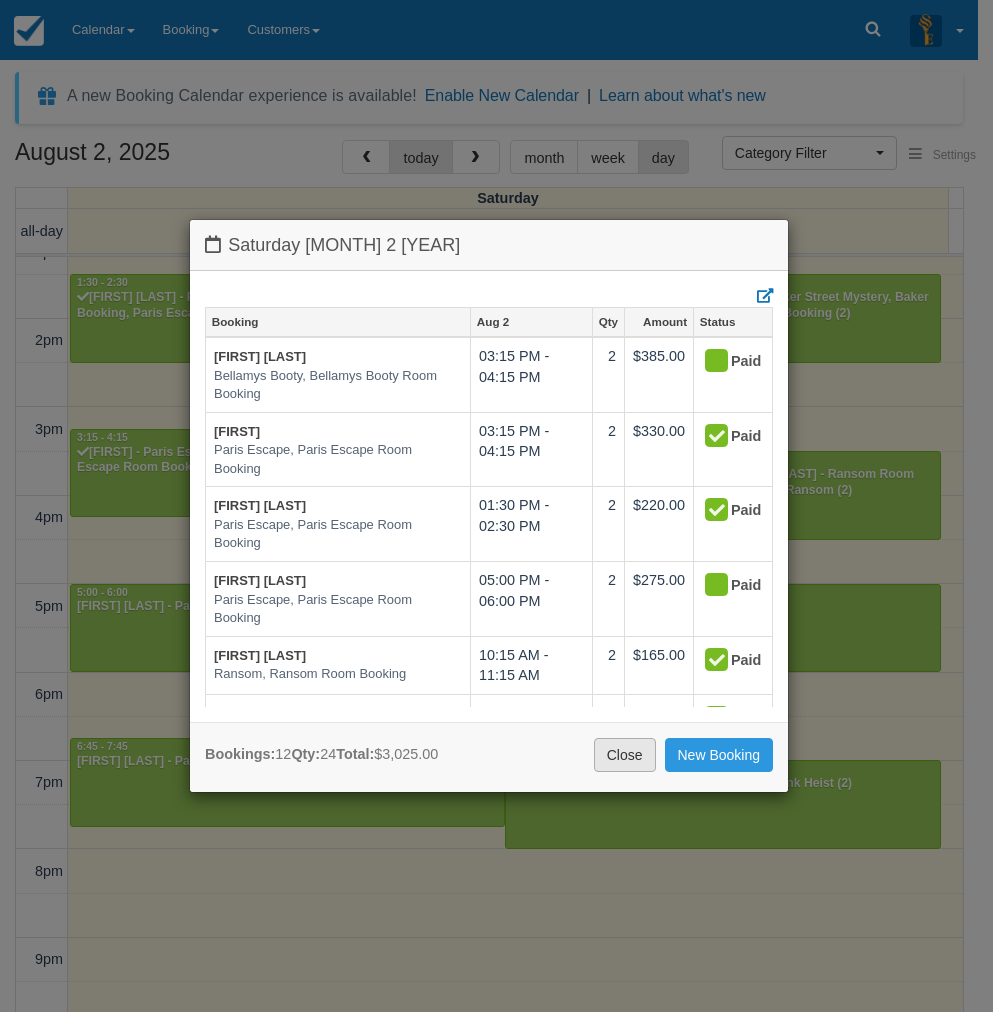 click on "Close" at bounding box center (625, 755) 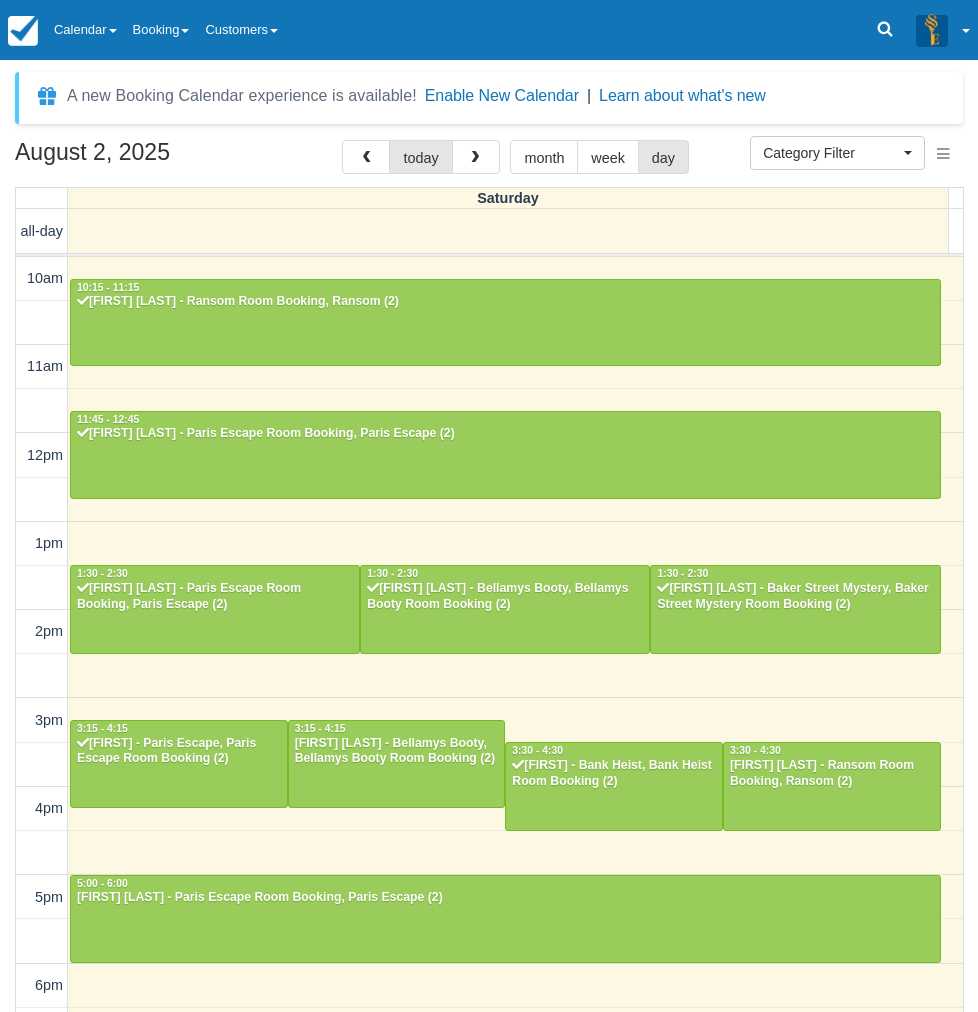 scroll, scrollTop: 290, scrollLeft: 0, axis: vertical 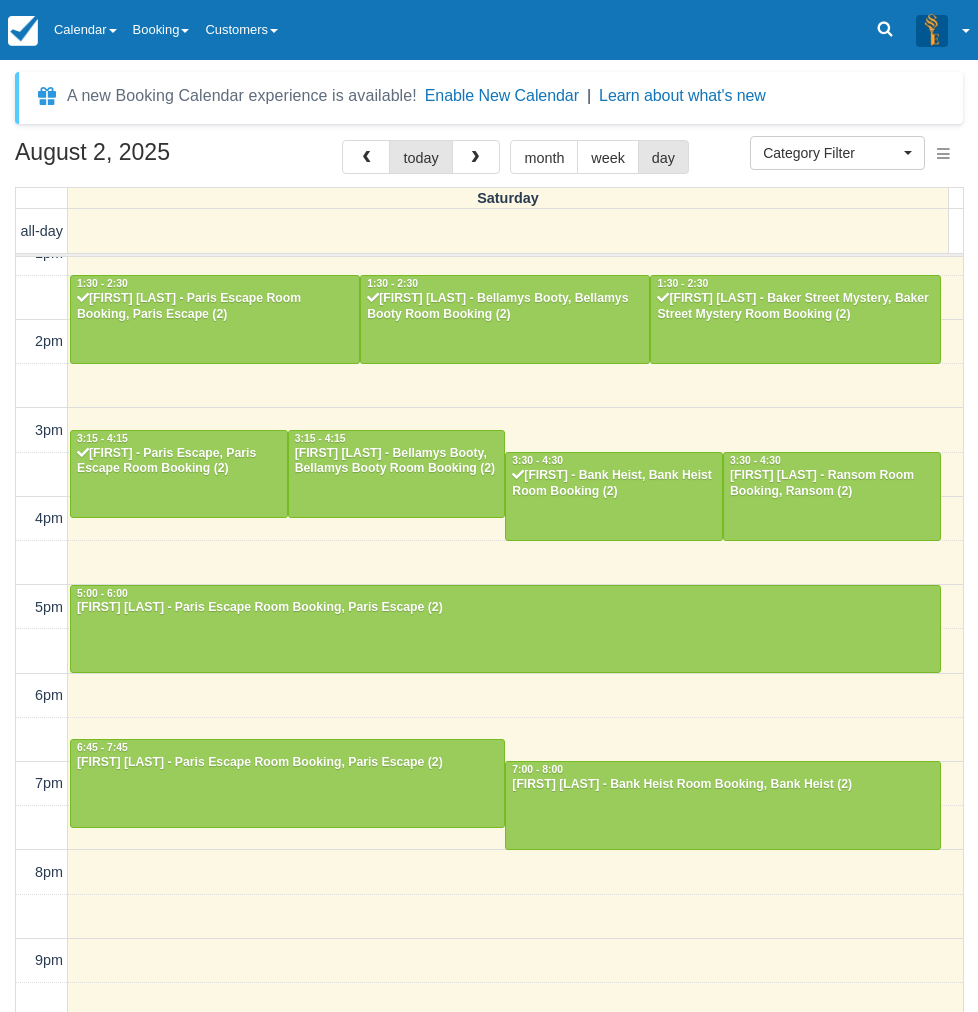 click on "[MONTH] 2, [YEAR] today month week day Saturday all-day 10am 11am 12pm 1pm 2pm 3pm 4pm 5pm 6pm 7pm 8pm 9pm 10pm 10:15 - 11:15  [FIRST] [LAST] - Ransom Room Booking, Ransom (2) 11:45 - 12:45  [FIRST] [LAST] - Paris Escape Room Booking, Paris Escape (2) 1:30 - 2:30  [FIRST] [LAST] - Paris Escape Room Booking, Paris Escape (2) 1:30 - 2:30  [FIRST] [LAST] - Bellamys Booty, Bellamys Booty Room Booking (2) 1:30 - 2:30  [FIRST] [LAST] - Baker Street Mystery, Baker Street Mystery Room Booking (2) 3:15 - 4:15  [FIRST] - Paris Escape, Paris Escape Room Booking (2) 3:15 - 4:15 [FIRST] [LAST] - Bellamys Booty, Bellamys Booty Room Booking (2) 3:30 - 4:30  [FIRST] - Bank Heist, Bank Heist Room Booking (2) 3:30 - 4:30 [FIRST] - Ransom Room Booking, Ransom (2) 5:00 - 6:00 [FIRST] [LAST] - Paris Escape Room Booking, Paris Escape (2) 6:45 - 7:45 [FIRST] [LAST] - Paris Escape Room Booking, Paris Escape (2) 7:00 - 8:00 [FIRST] [LAST] - Bank Heist Room Booking, Bank Heist (2)" at bounding box center [489, 605] 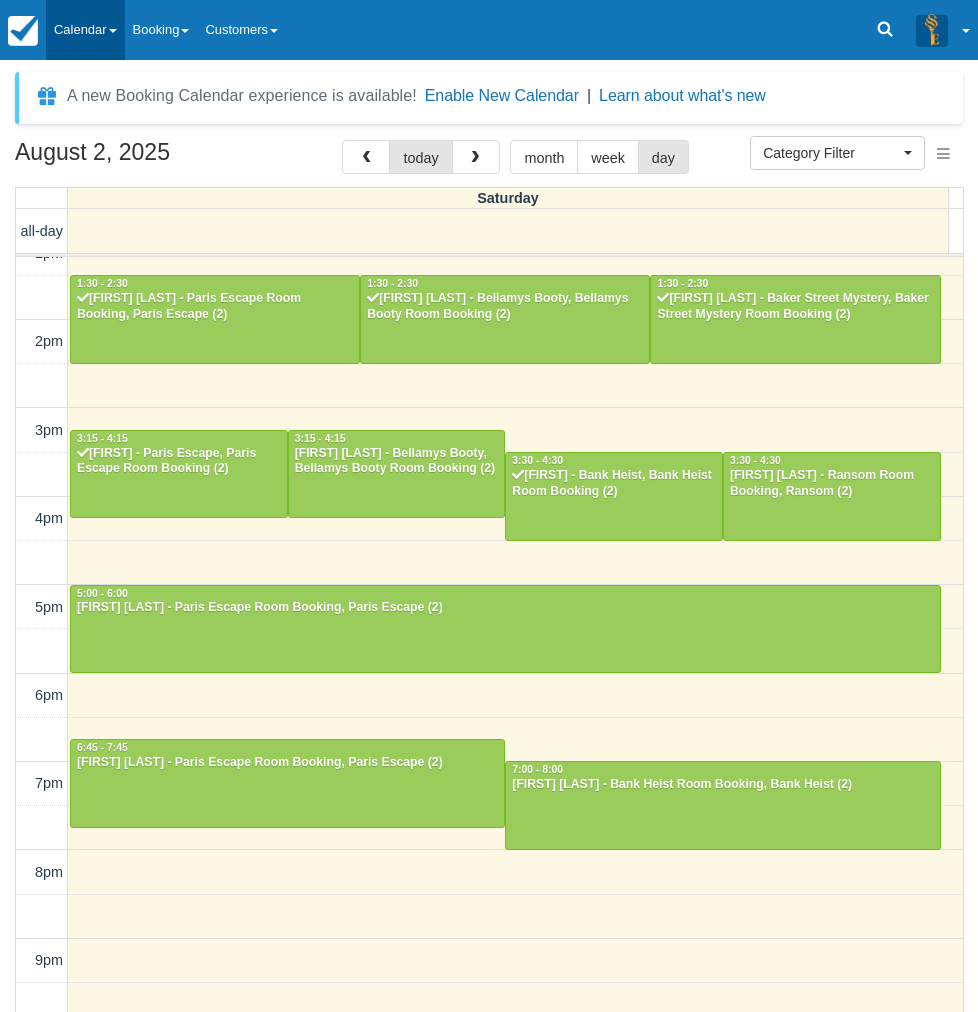 click on "Calendar" at bounding box center (85, 30) 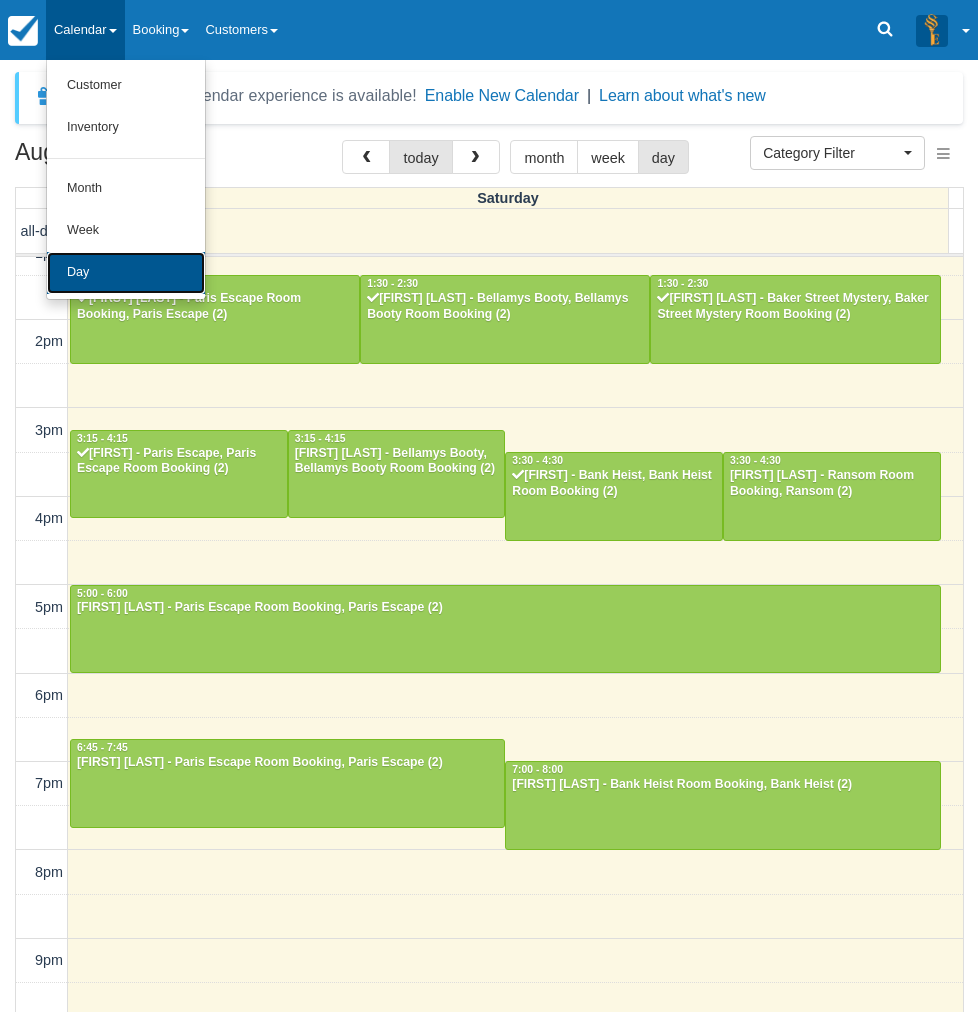click on "Day" at bounding box center [126, 273] 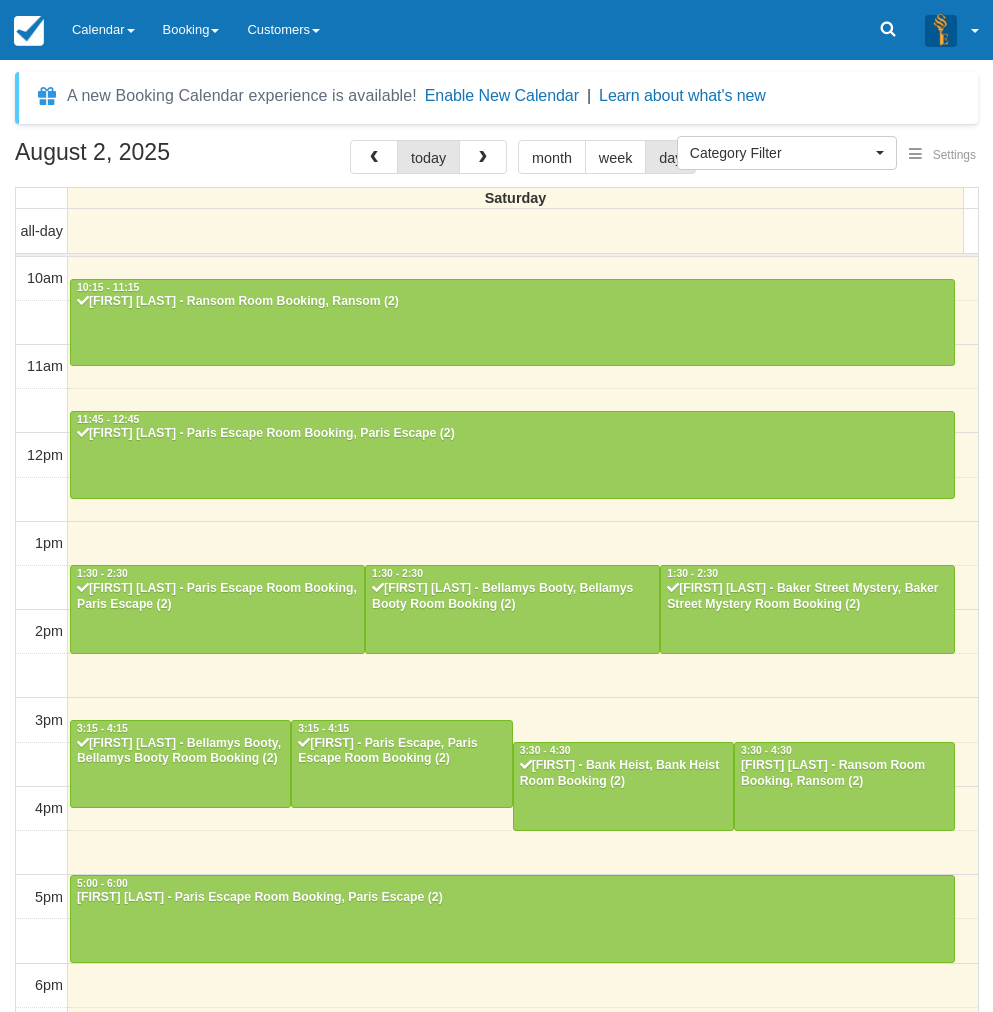 select 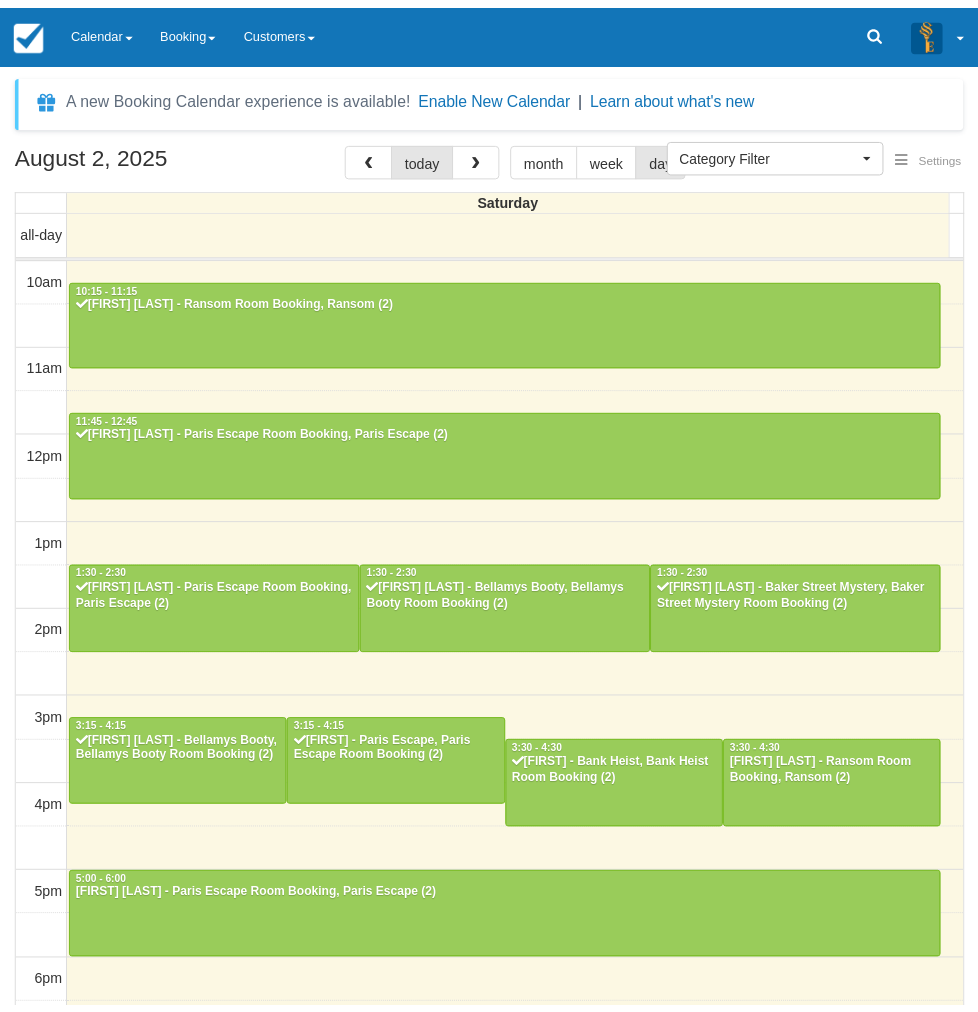 scroll, scrollTop: 0, scrollLeft: 0, axis: both 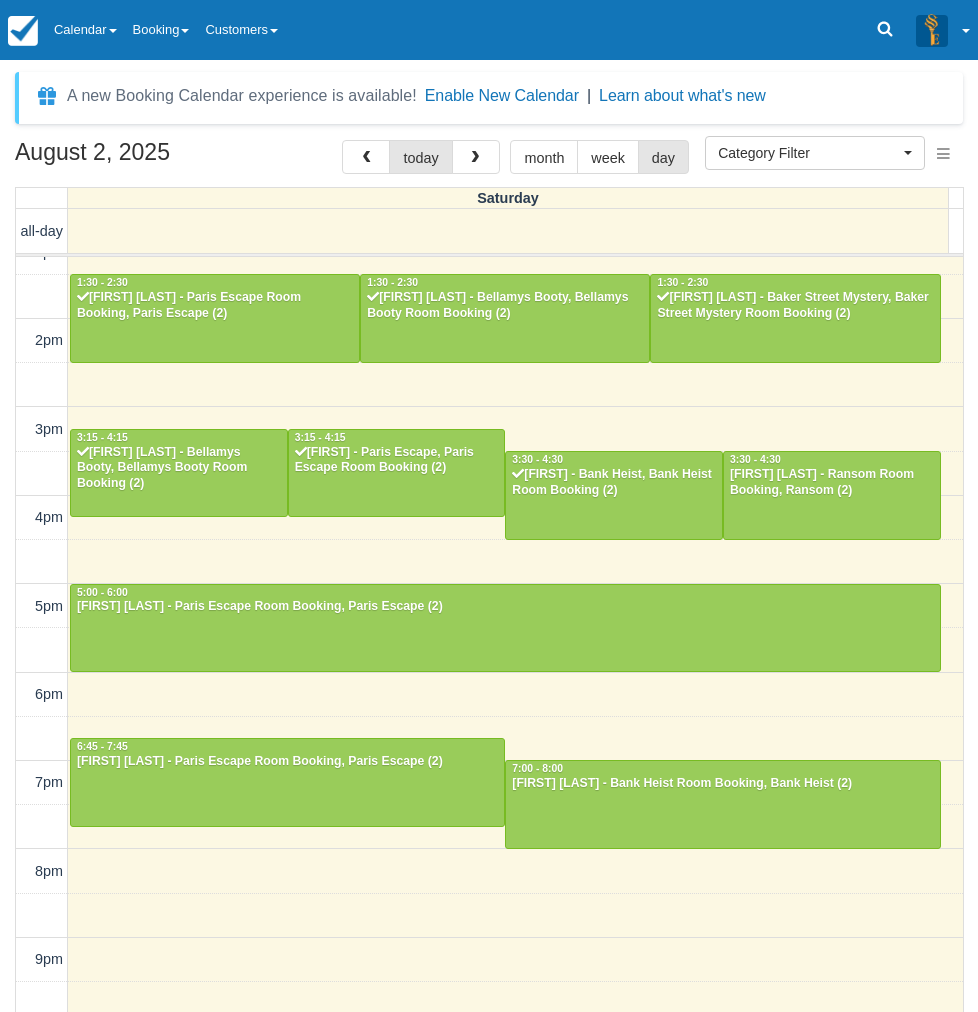 click on "August 2, 2025 today month week day Saturday all-day 10am 11am 12pm 1pm 2pm 3pm 4pm 5pm 6pm 7pm 8pm 9pm 10pm 10:15 - 11:15  Ghassan Khamis - Ransom Room Booking, Ransom (2) 11:45 - 12:45  Jared Garlick - Paris Escape Room Booking, Paris Escape (2) 1:30 - 2:30  Carrie anne ferguson - Paris Escape Room Booking, Paris Escape (2) 1:30 - 2:30  Dean Quarisa - Bellamys Booty, Bellamys Booty Room Booking (2) 1:30 - 2:30  Madeleine Downer - Baker Street Mystery, Baker Street Mystery Room Booking (2) 3:15 - 4:15  Leigha Aurisch - Bellamys Booty, Bellamys Booty Room Booking (2) 3:15 - 4:15  Sharon - Paris Escape, Paris Escape Room Booking (2) 3:30 - 4:30  Tom - Bank Heist, Bank Heist Room Booking (2) 3:30 - 4:30 Omar Soukieh - Ransom Room Booking, Ransom (2) 5:00 - 6:00 Sinead Costello - Paris Escape Room Booking, Paris Escape (2) 6:45 - 7:45 Ronan Kelly - Paris Escape Room Booking, Paris Escape (2) 7:00 - 8:00 Giovanny Palacio - Bank Heist Room Booking, Bank Heist (2)" at bounding box center [489, 605] 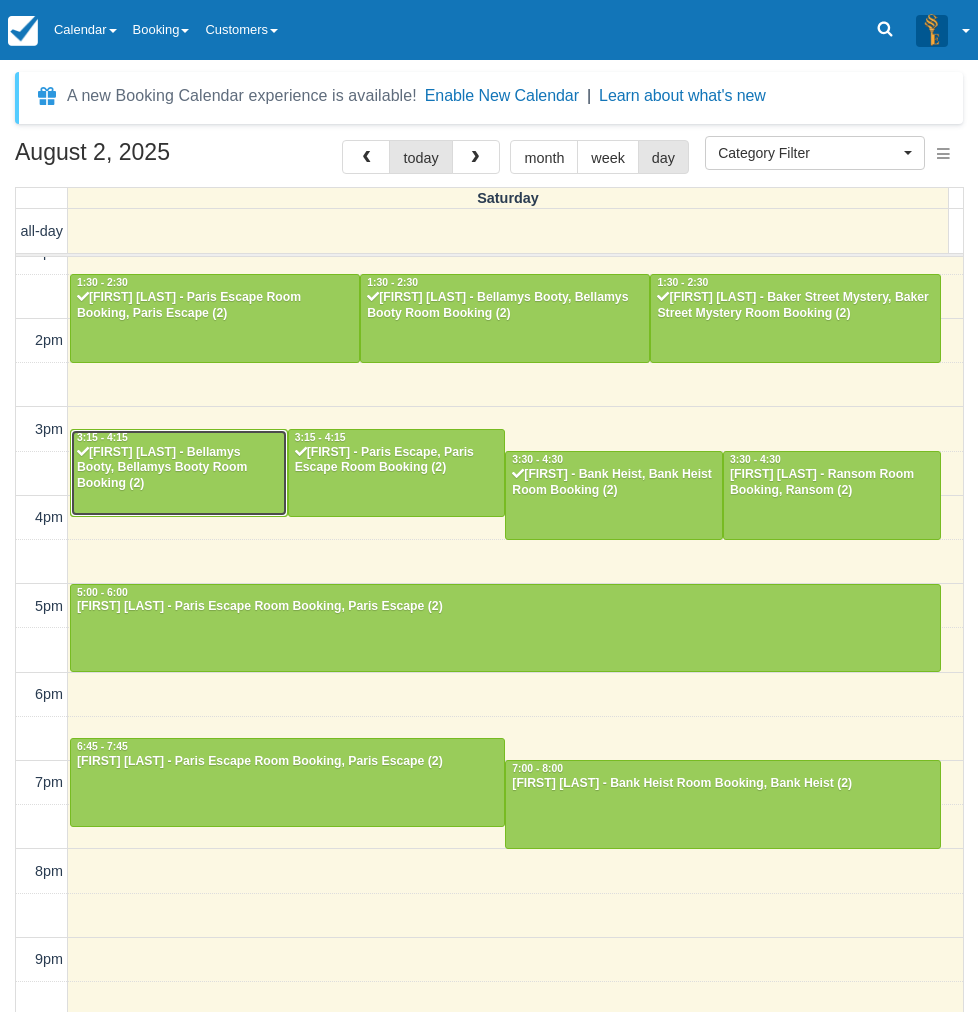 click on "[FIRST] [LAST] - Bellamys Booty, Bellamys Booty Room Booking (2)" at bounding box center (179, 469) 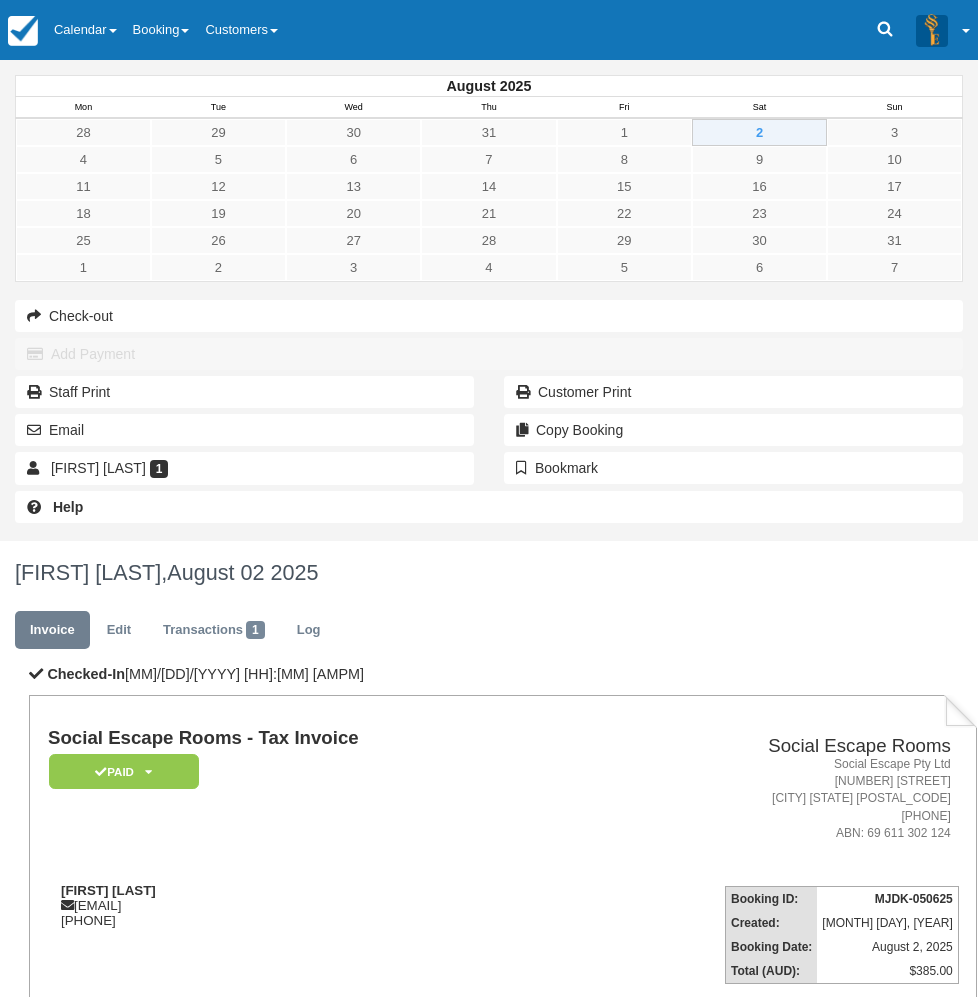 scroll, scrollTop: 0, scrollLeft: 0, axis: both 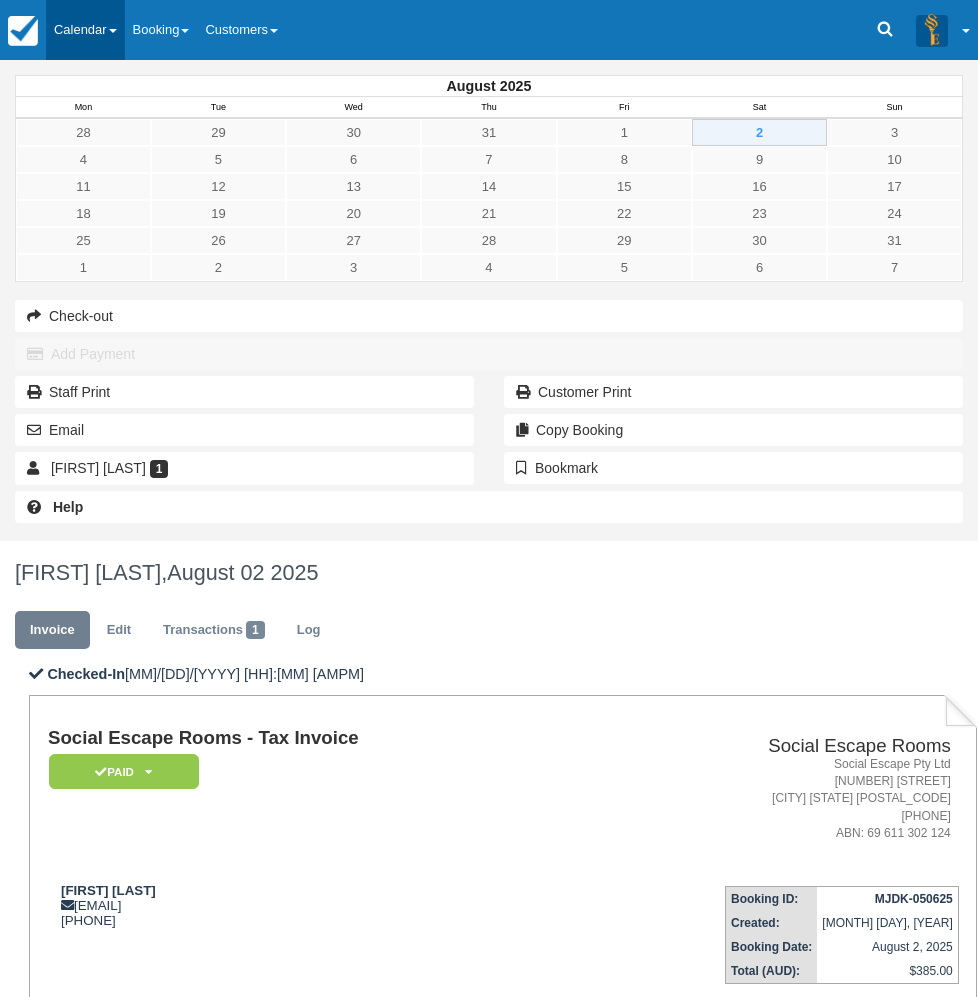 click on "Calendar" at bounding box center (85, 30) 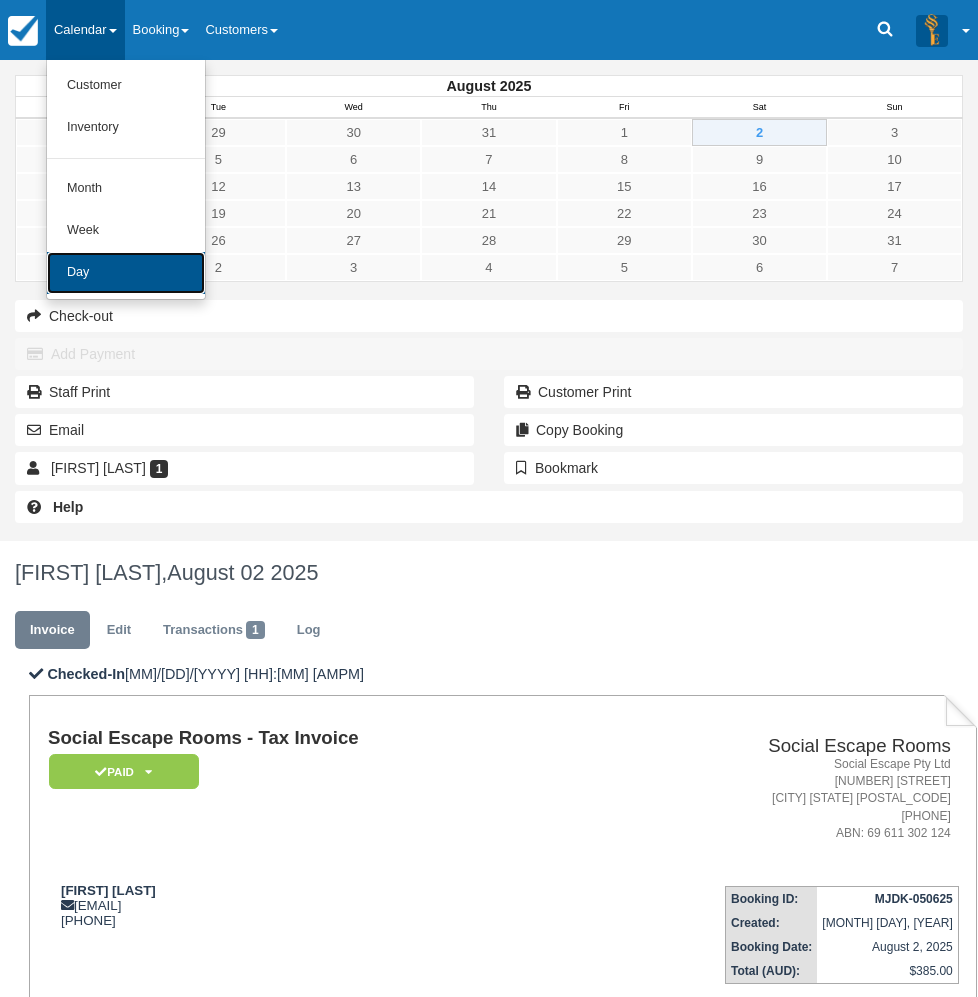 click on "Day" at bounding box center (126, 273) 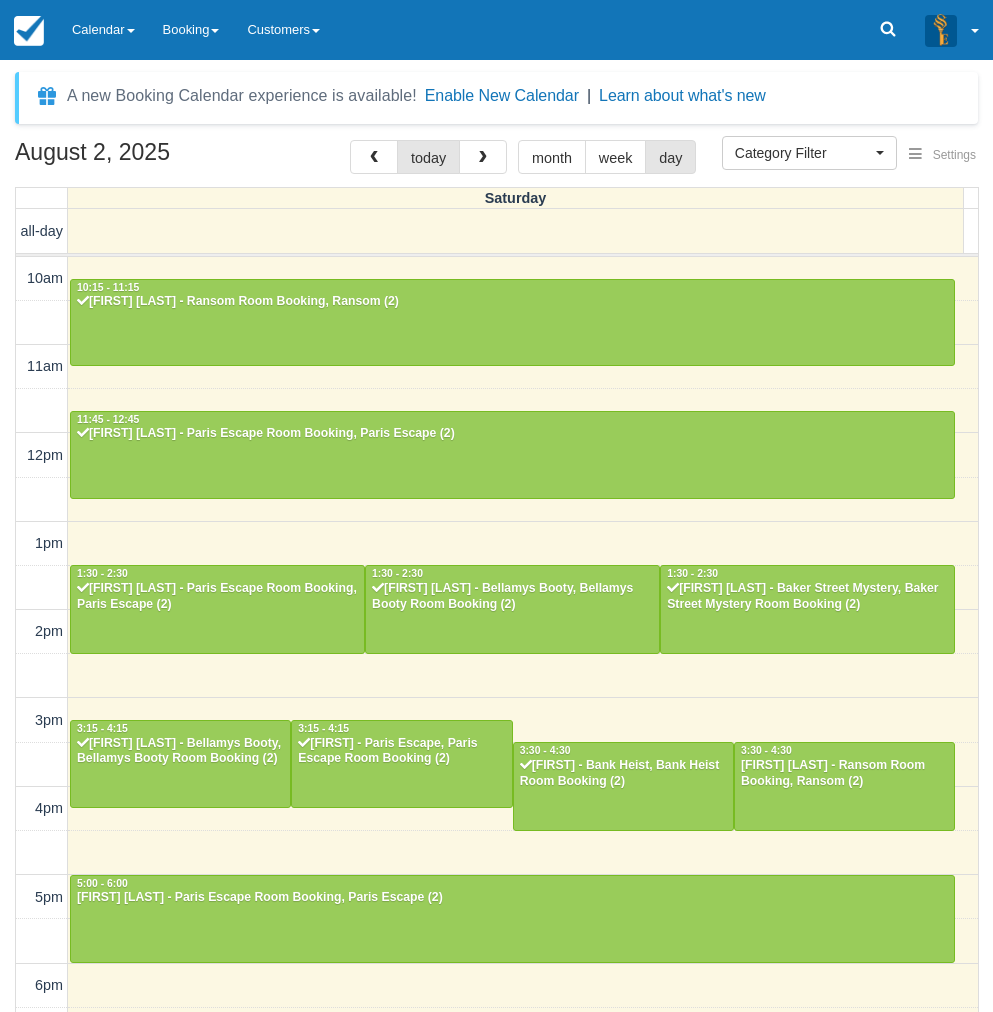select 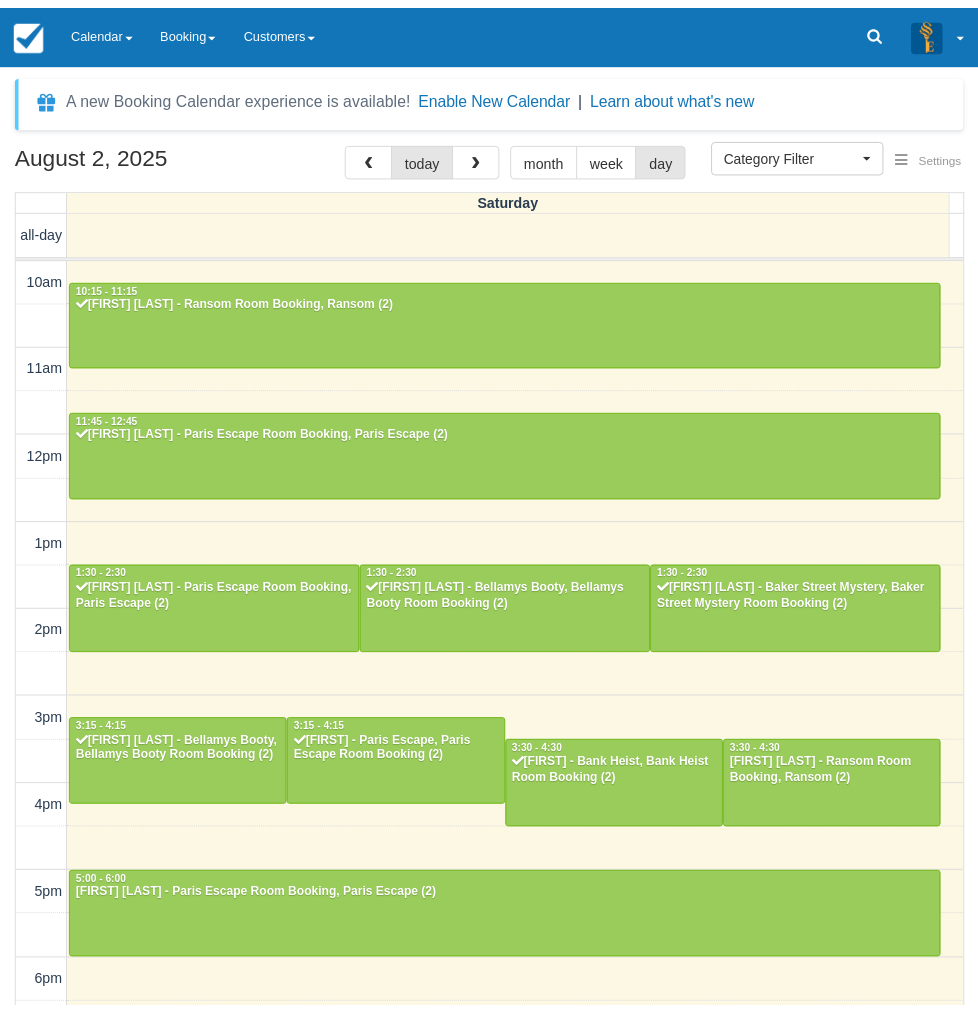 scroll, scrollTop: 0, scrollLeft: 0, axis: both 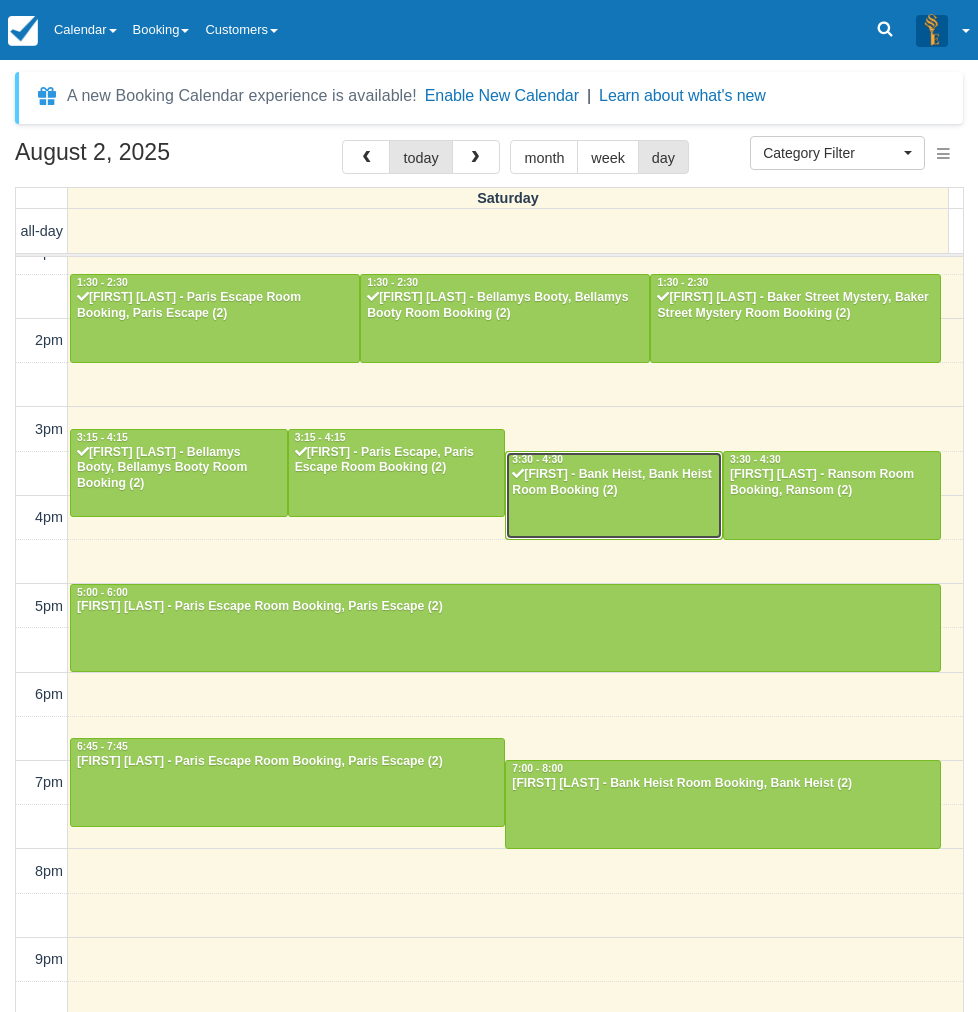 click on "[FIRST] [LAST] - [LOCATION] Booking, [LOCATION] ([NUMBER])" at bounding box center [614, 483] 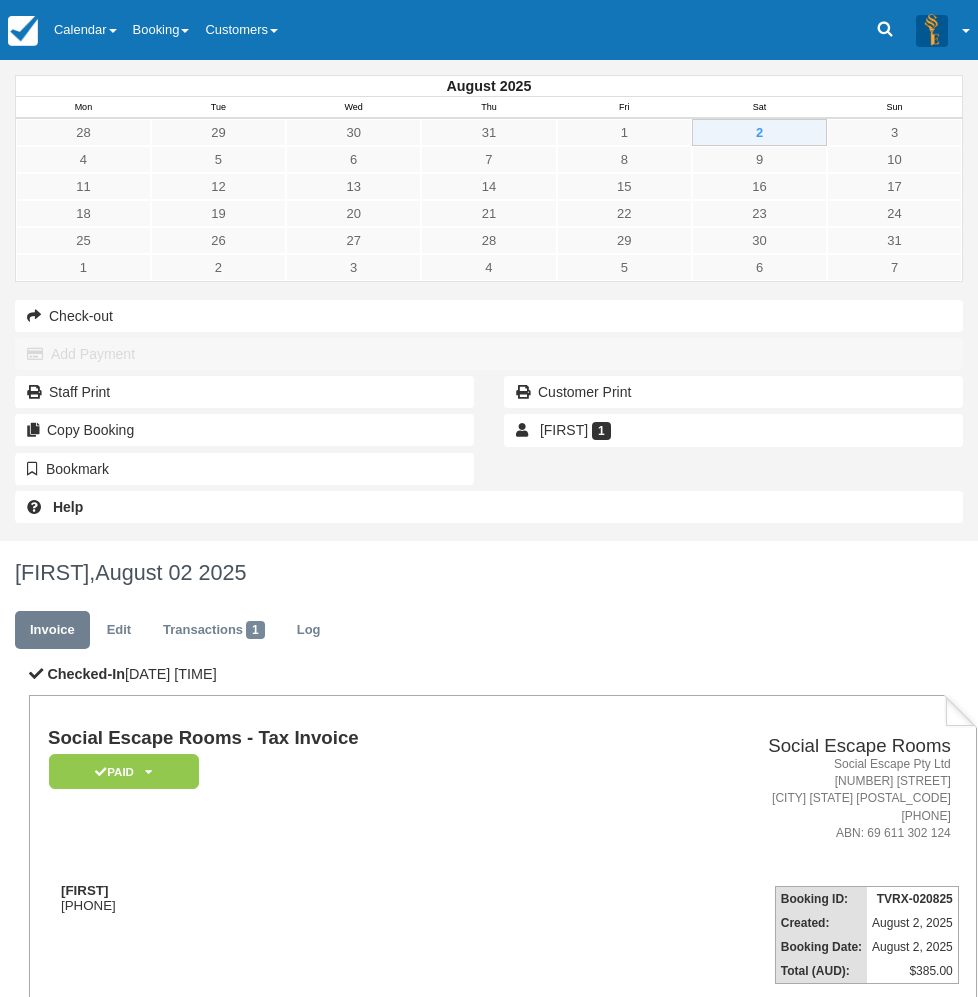 scroll, scrollTop: 0, scrollLeft: 0, axis: both 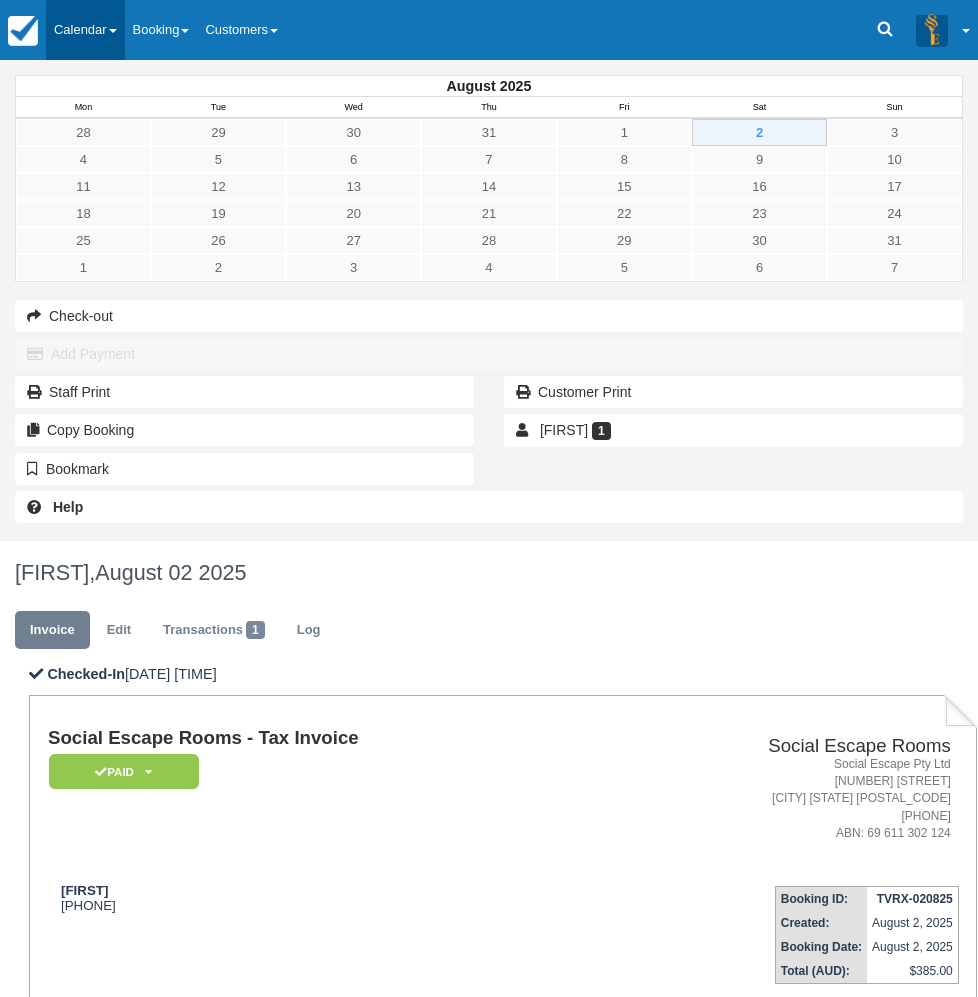 click on "Calendar" at bounding box center [85, 30] 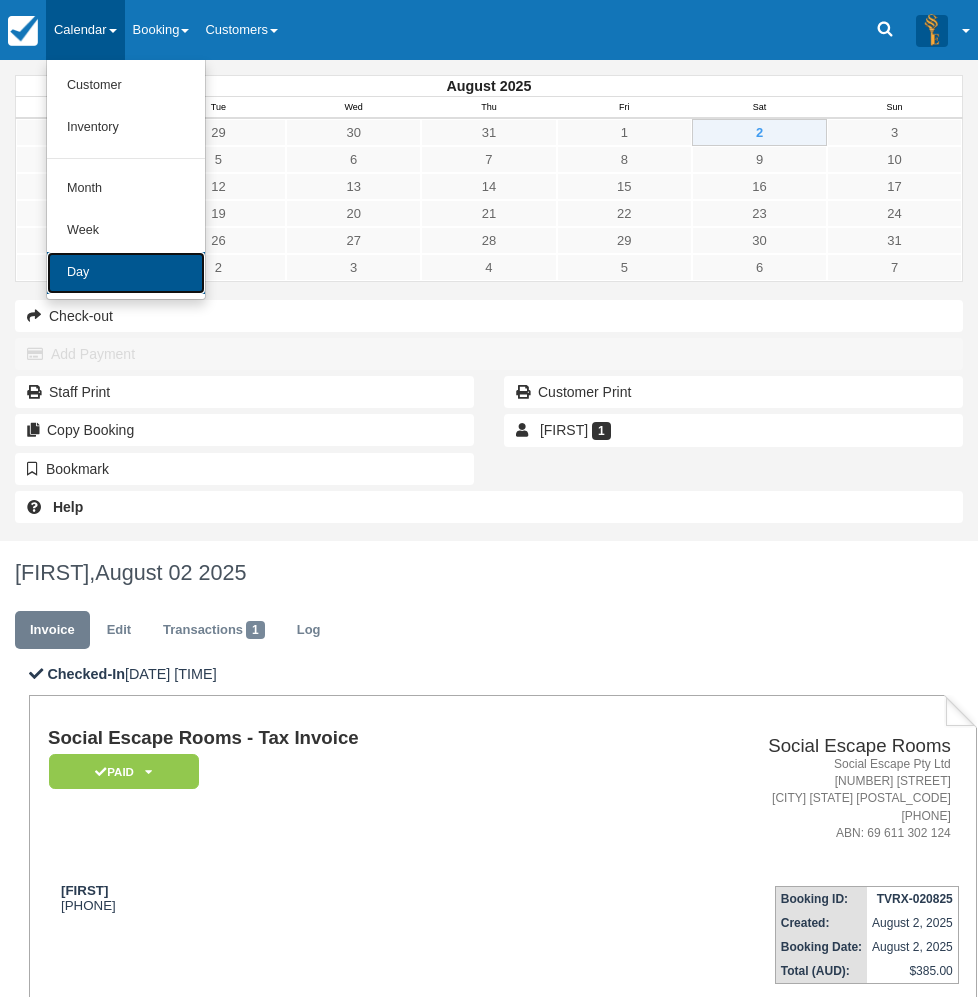 click on "Day" at bounding box center (126, 273) 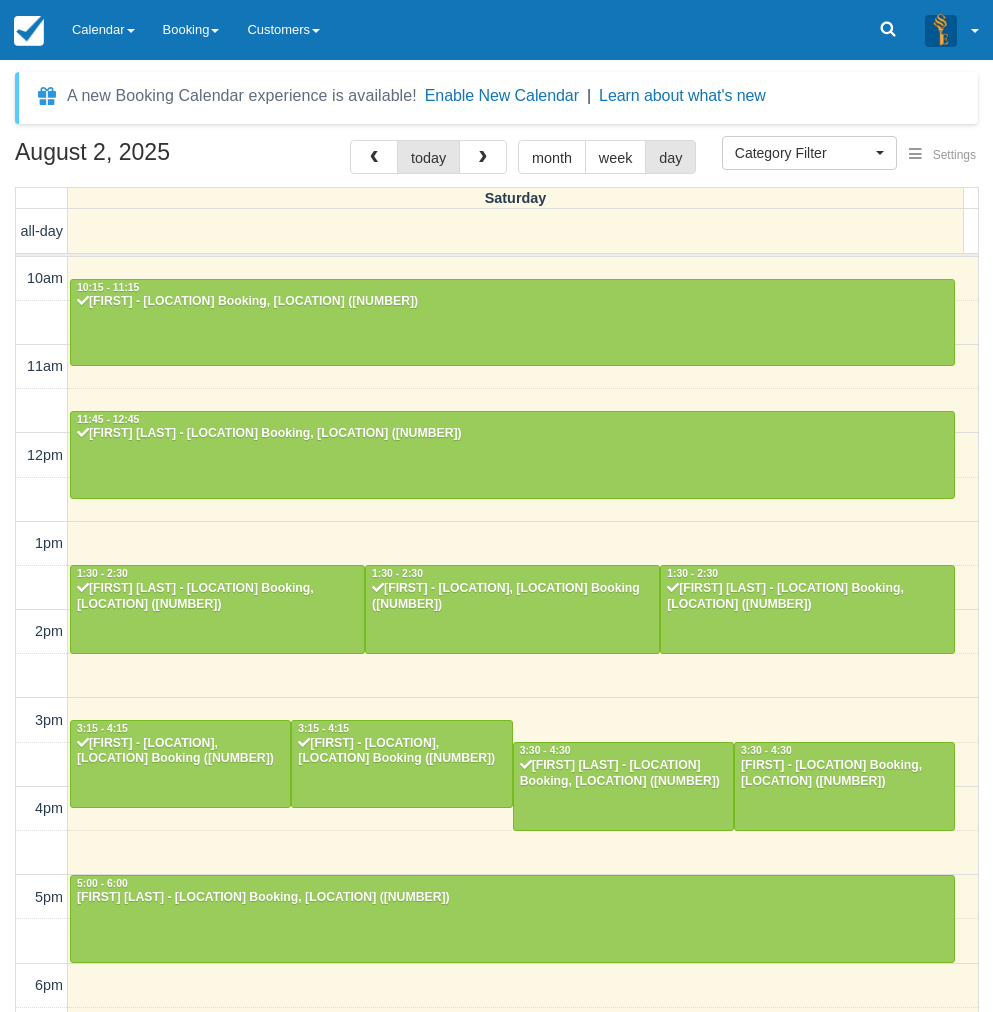 select 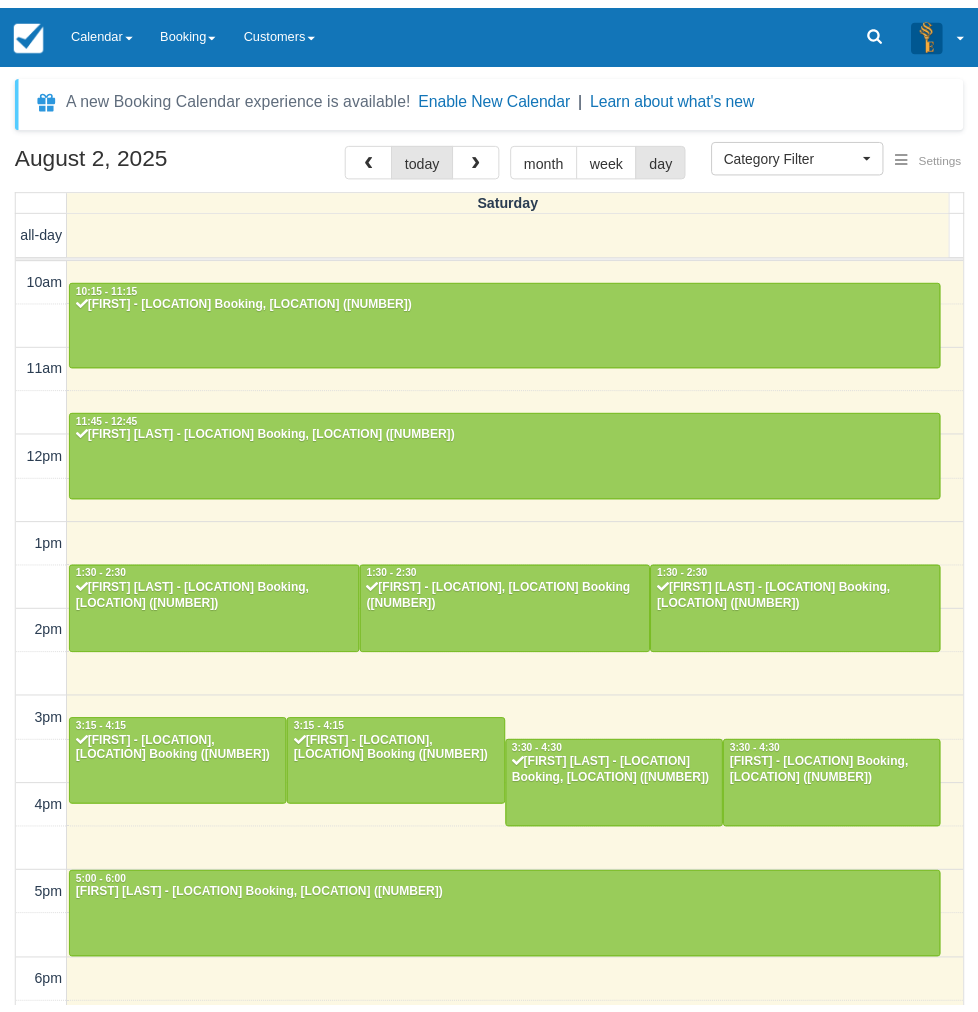 scroll, scrollTop: 0, scrollLeft: 0, axis: both 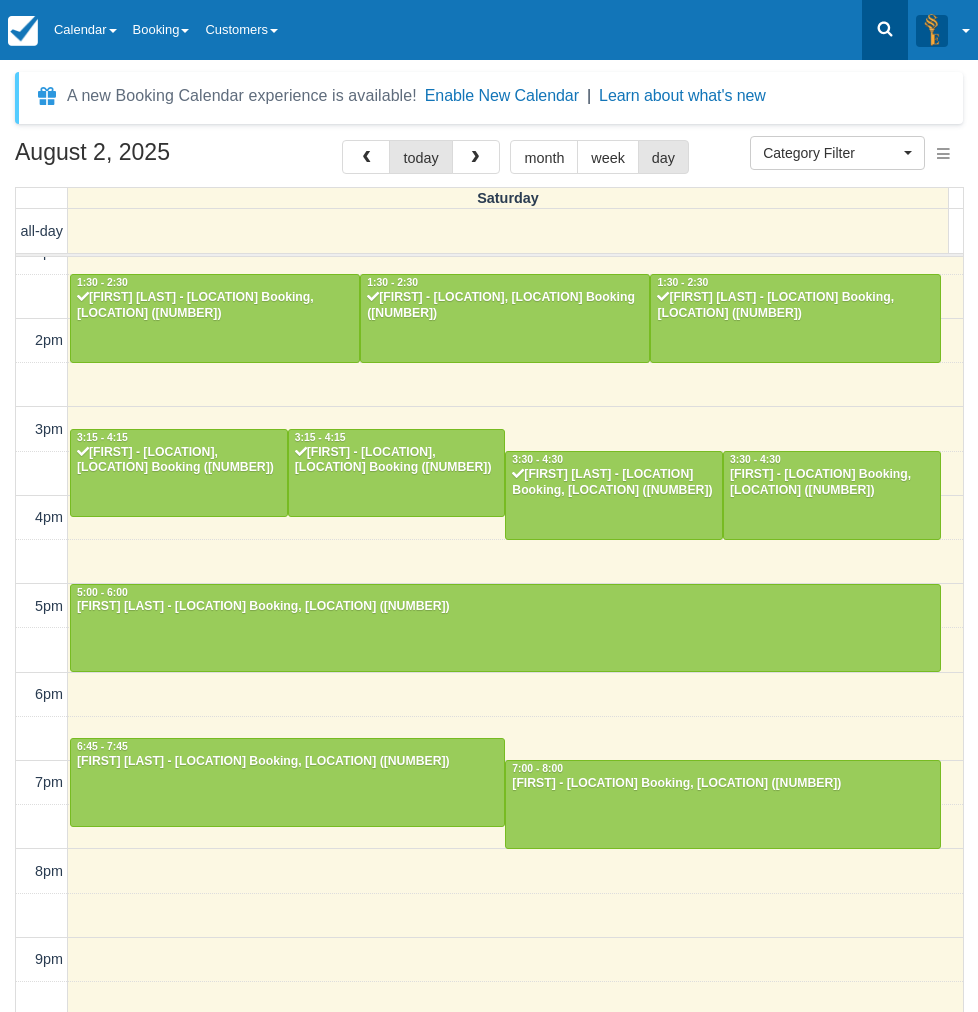click 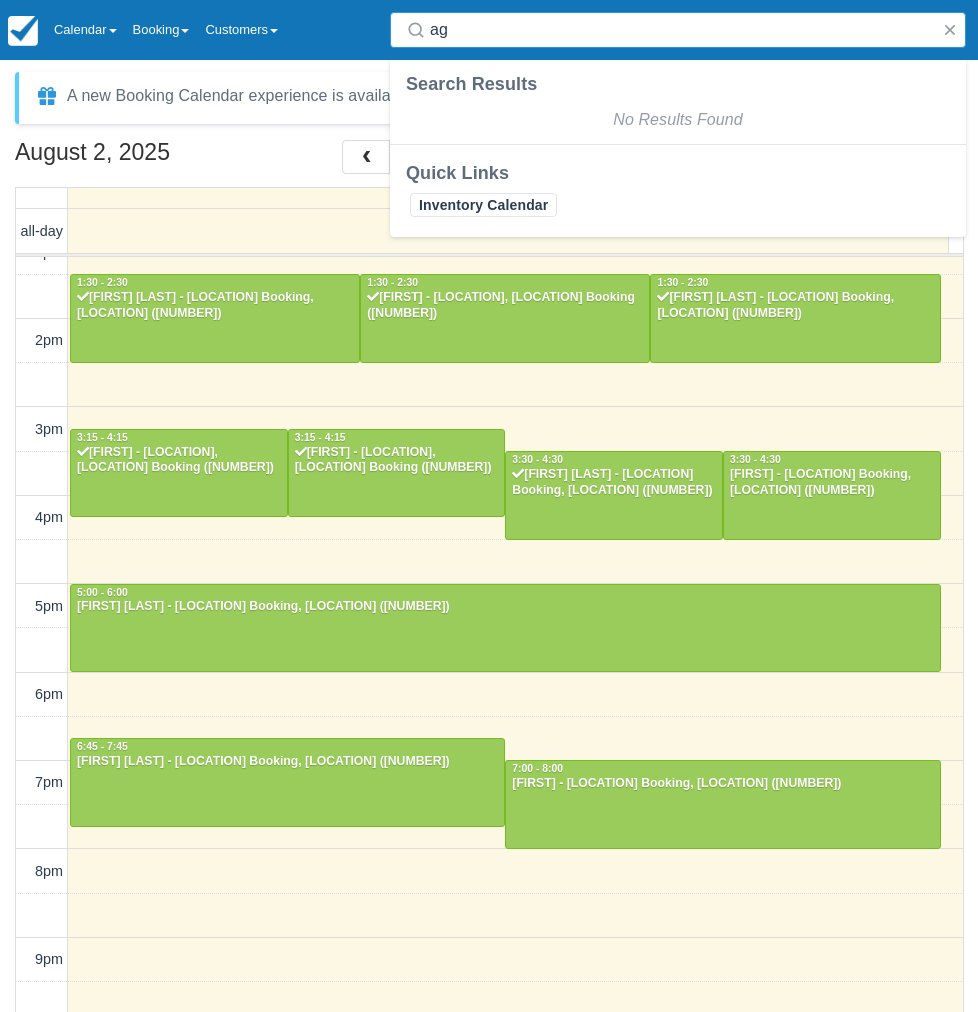 type on "a" 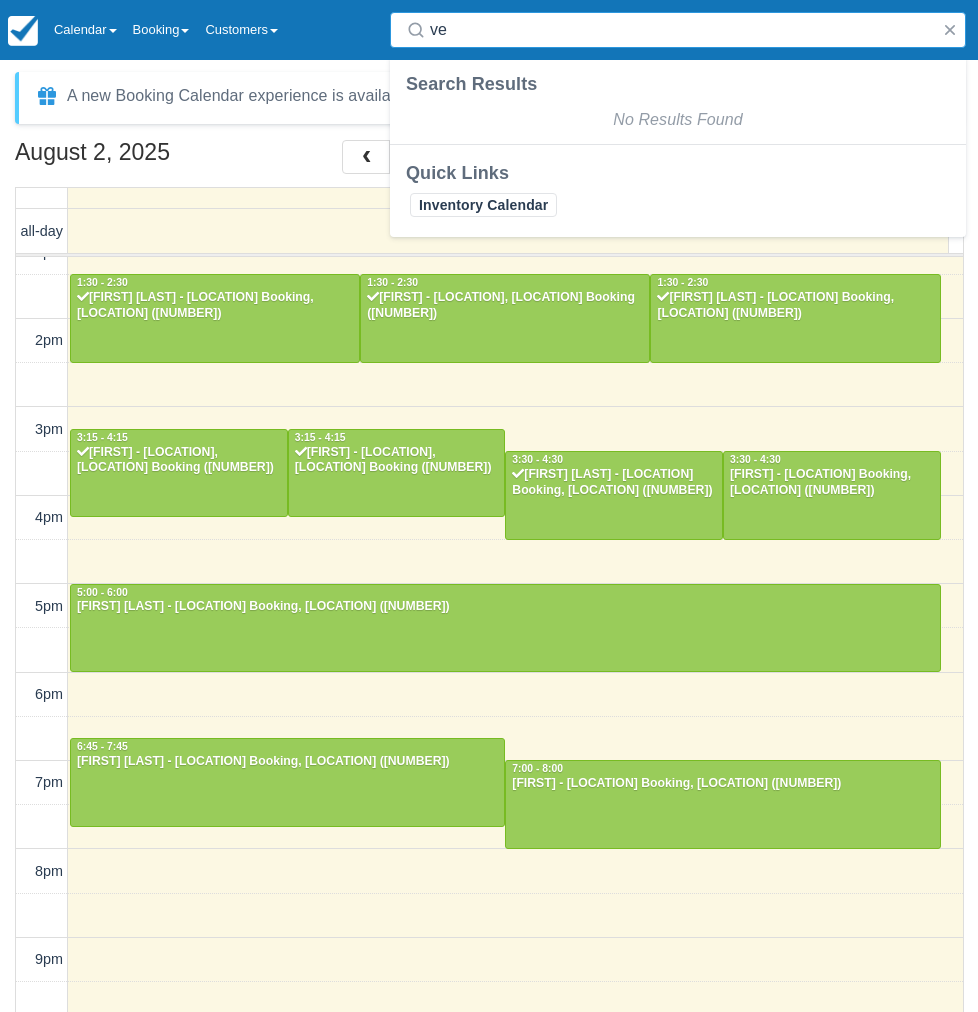 type on "v" 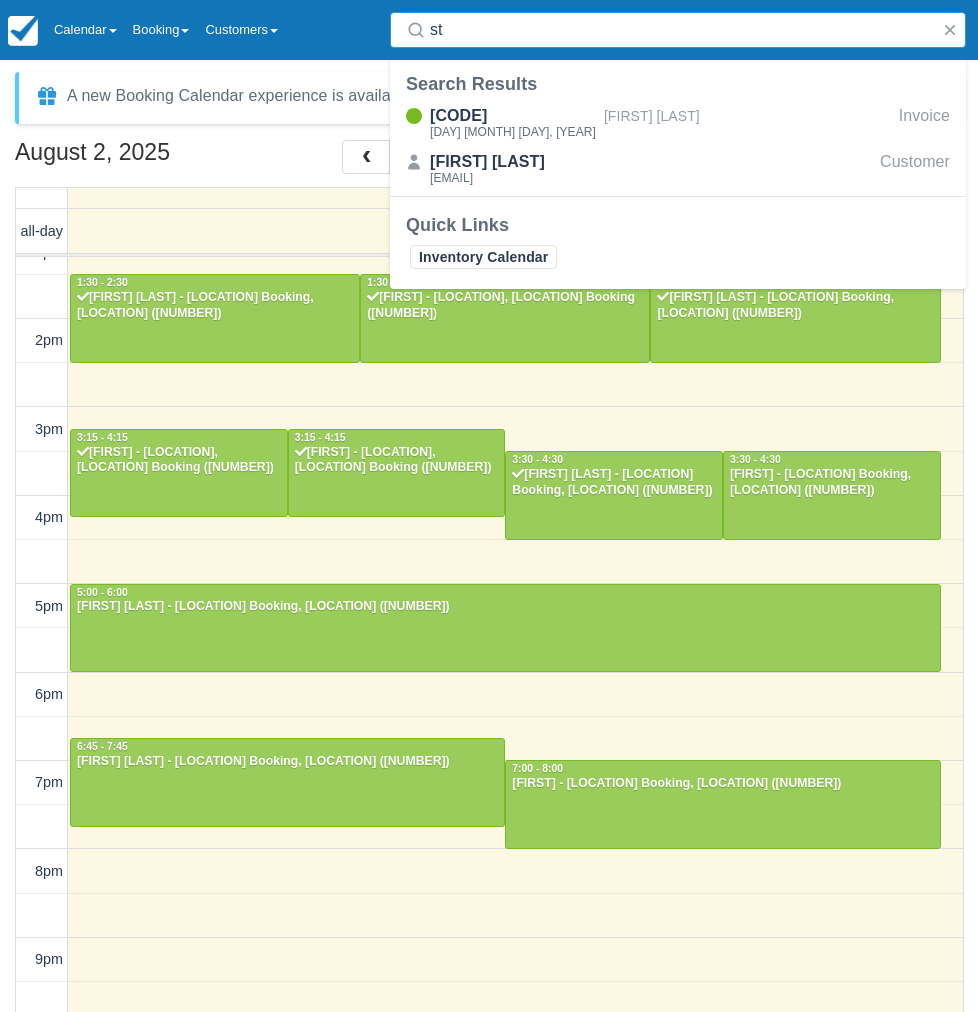 type on "s" 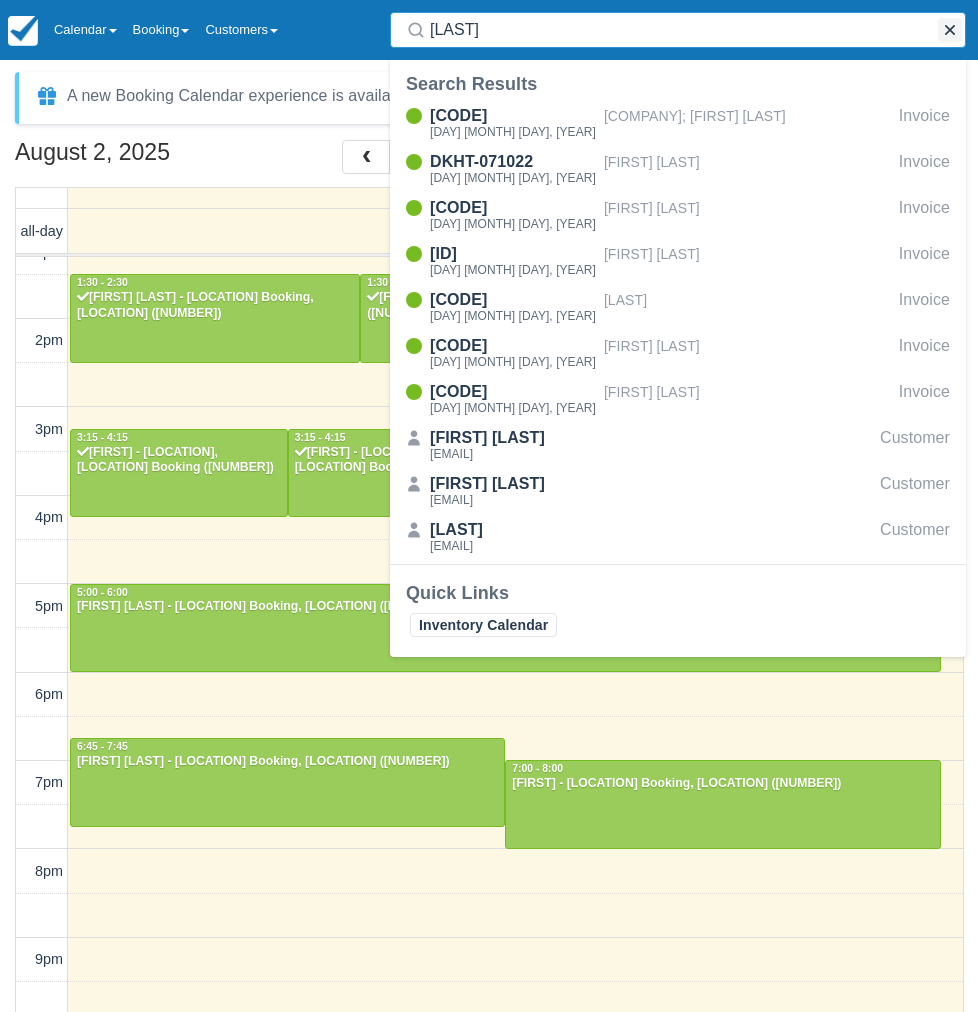 type on "[LAST]" 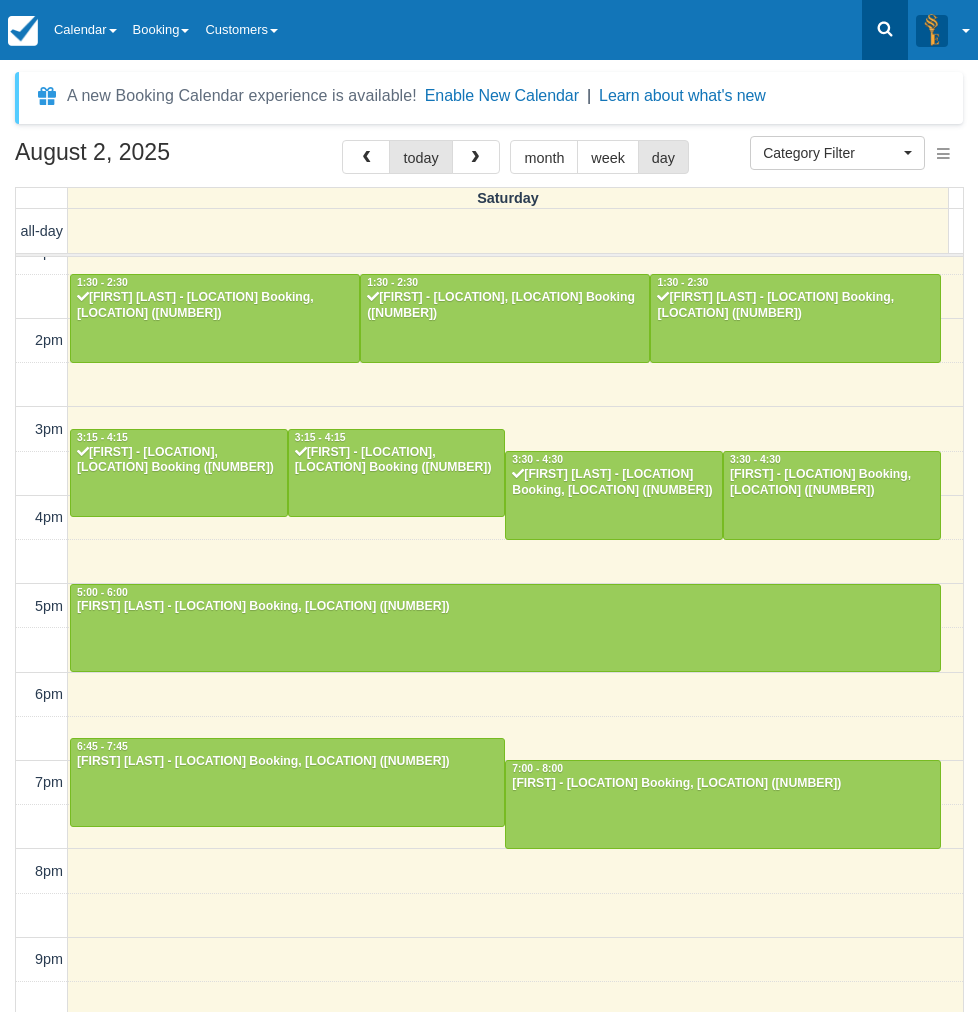 click 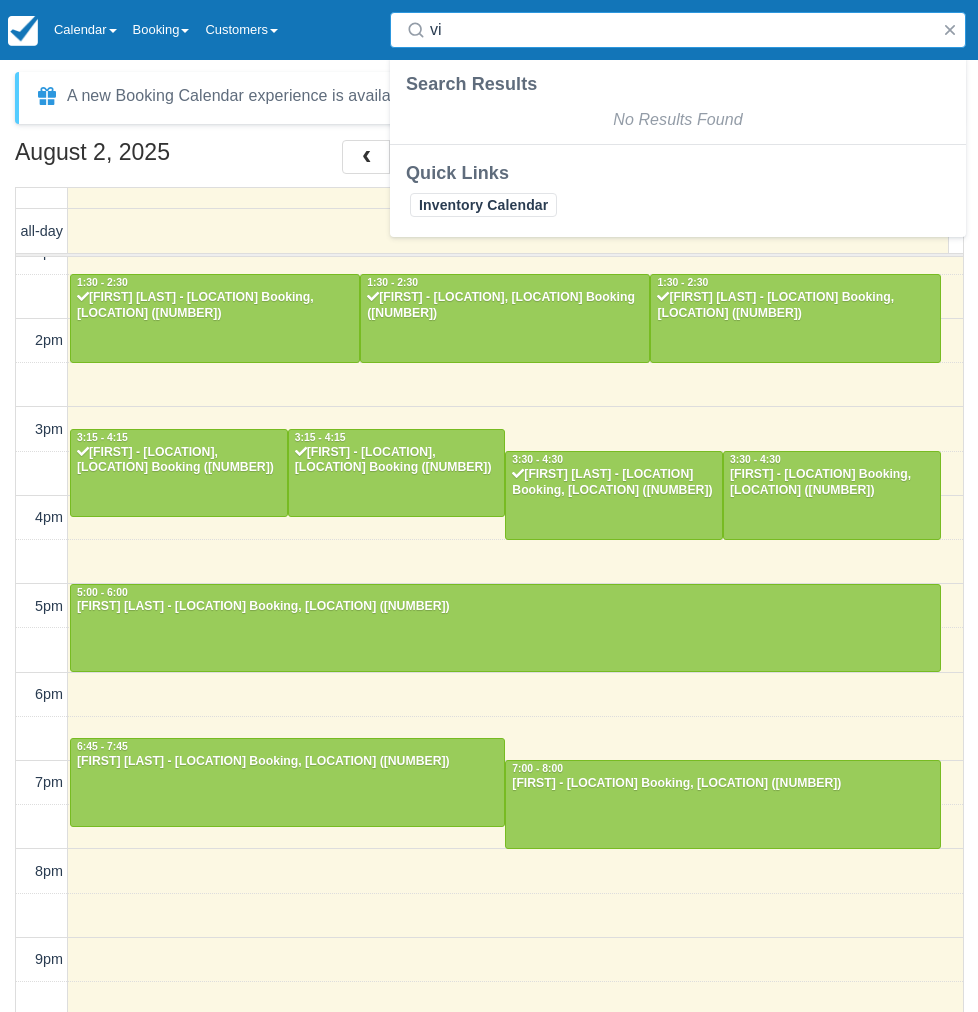 type on "v" 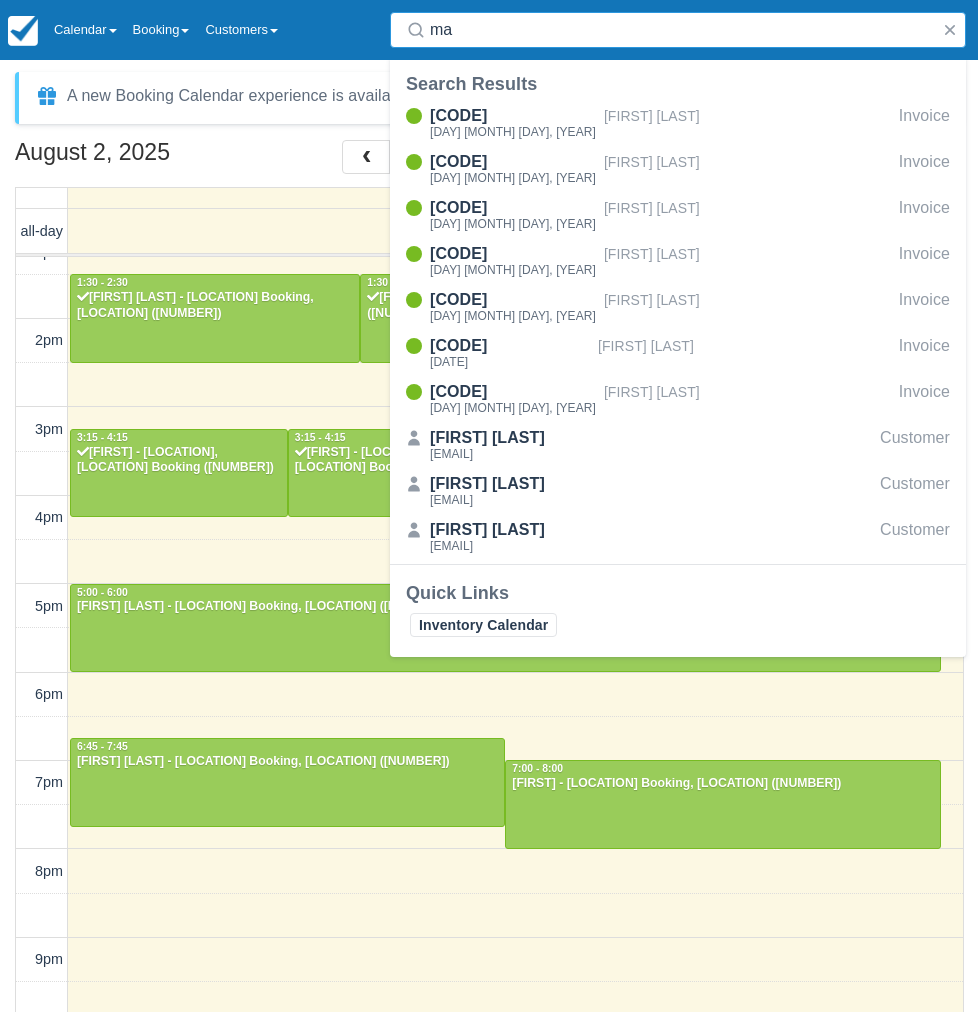type on "m" 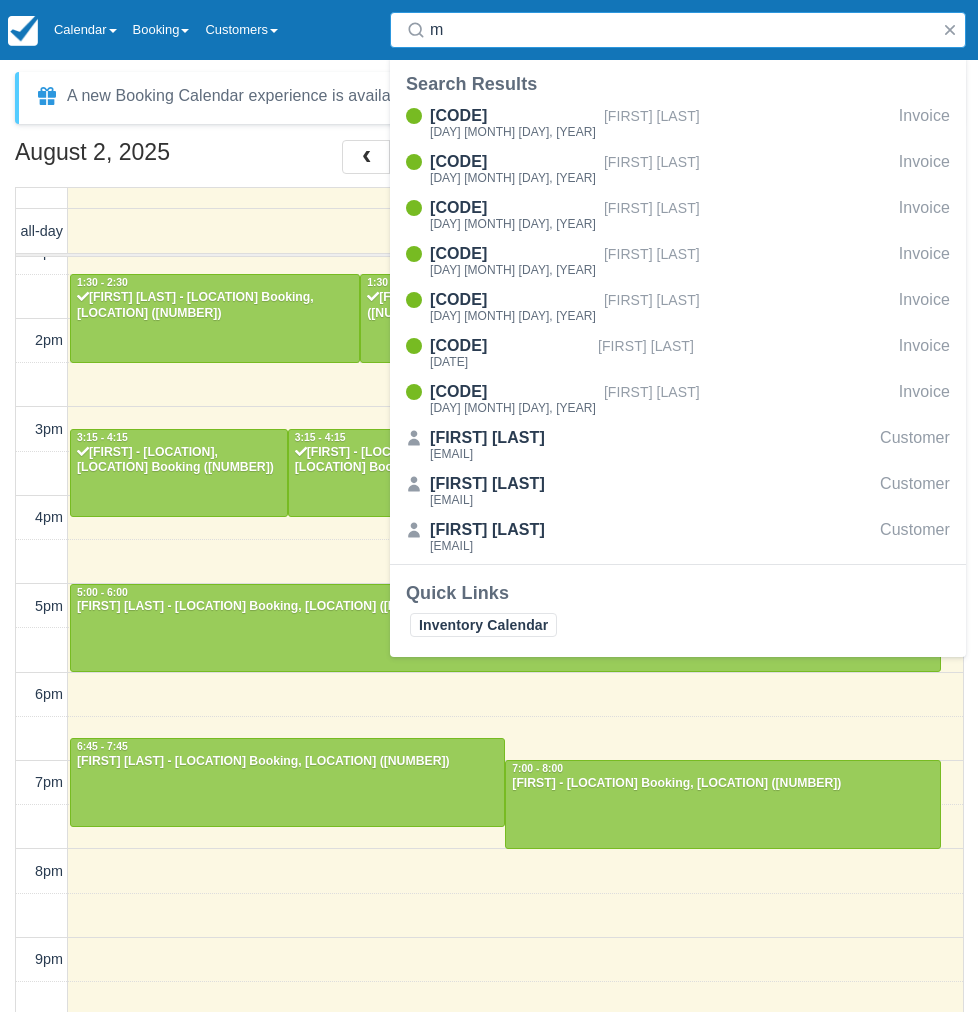 type 